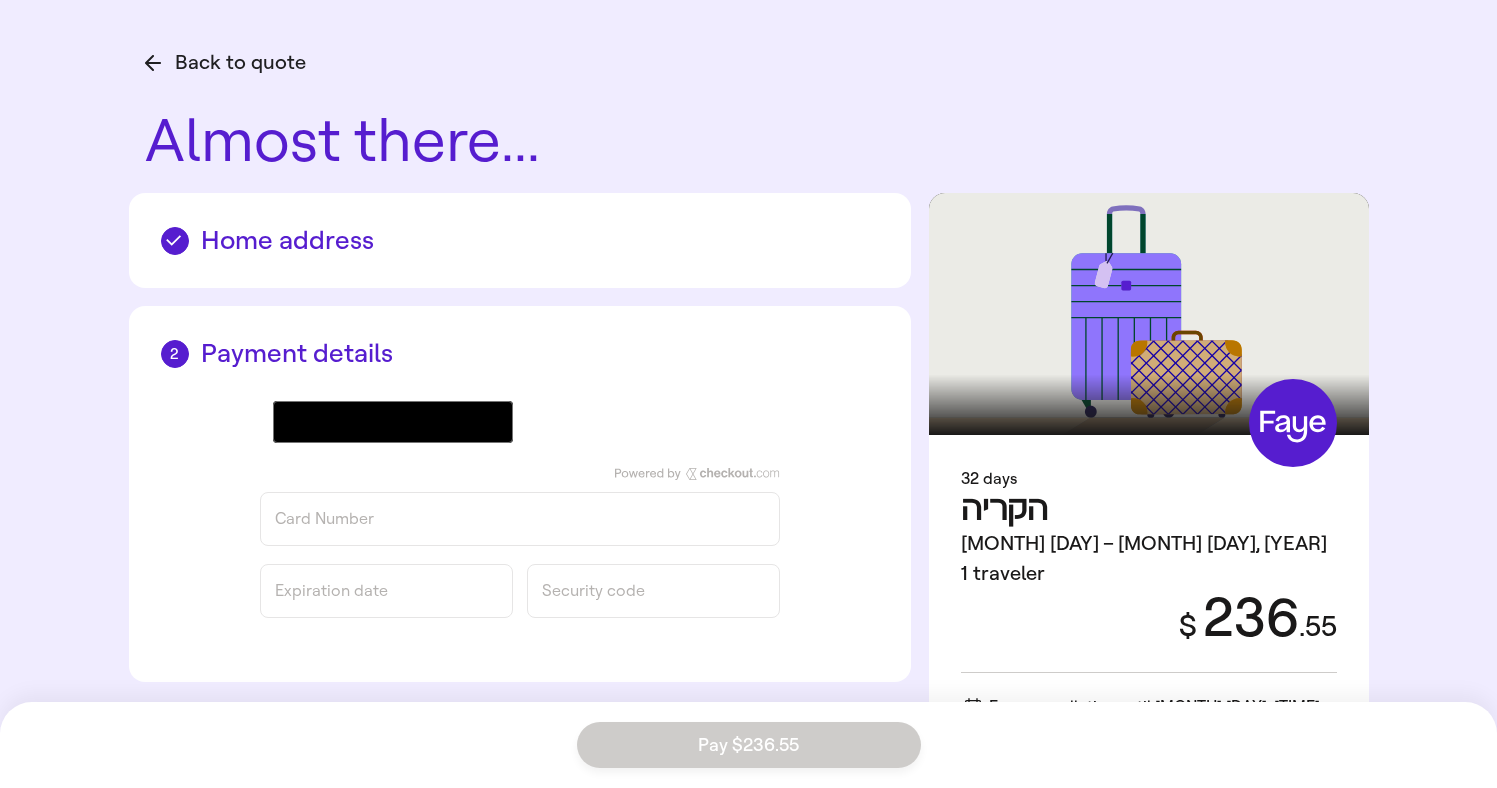 scroll, scrollTop: 0, scrollLeft: 0, axis: both 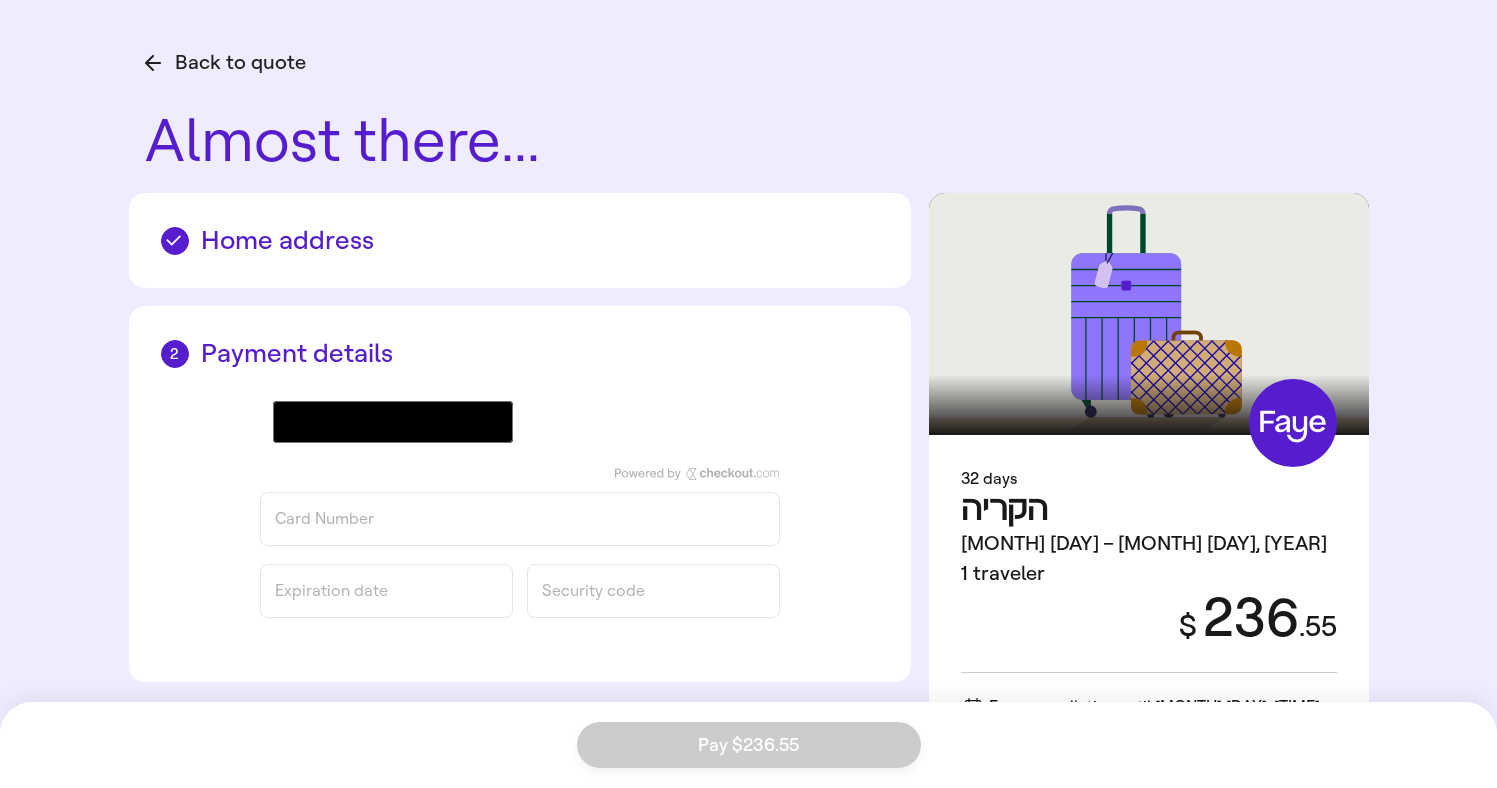 click on "Back to quote" at bounding box center [225, 63] 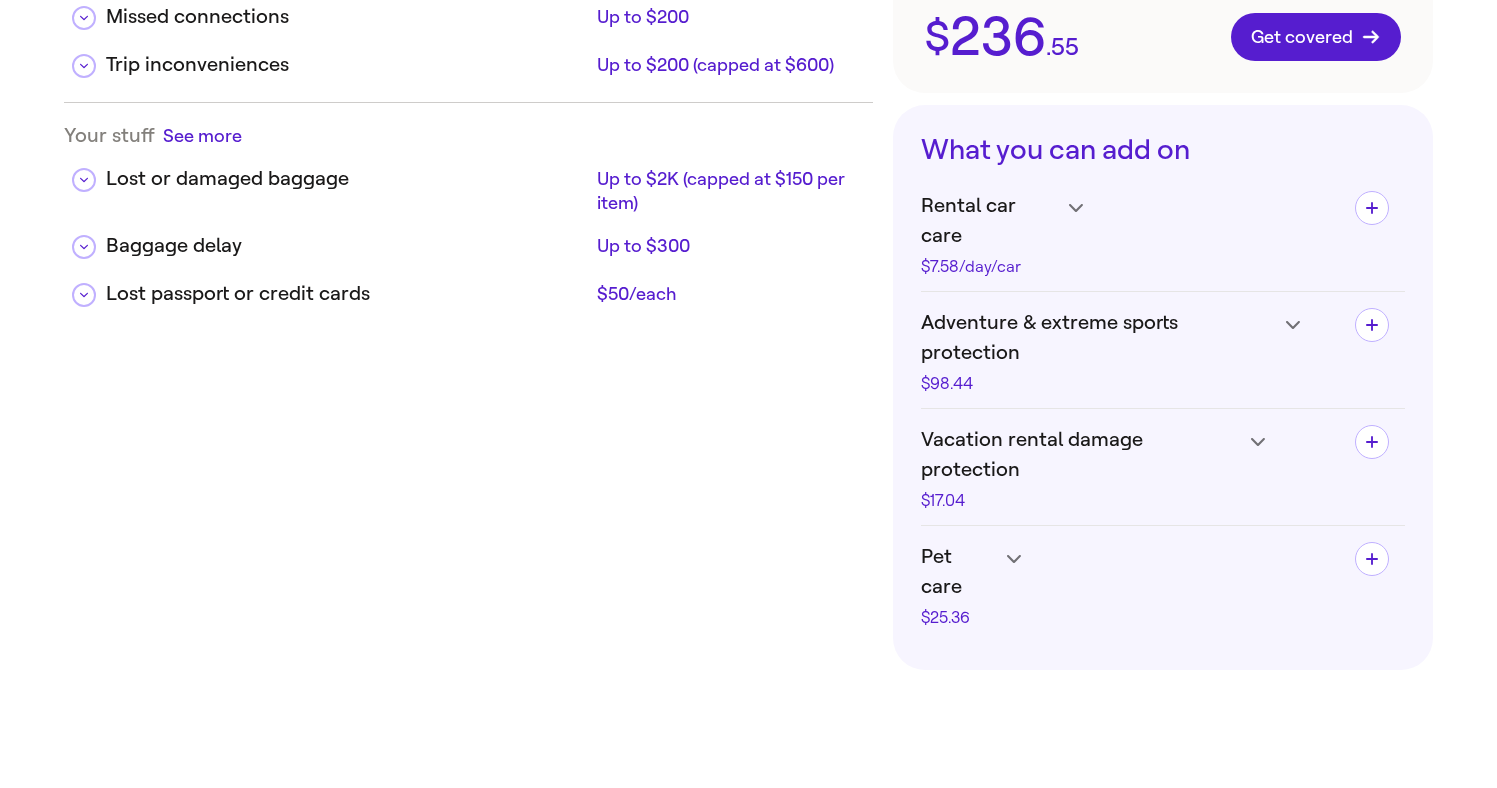 scroll, scrollTop: 724, scrollLeft: 0, axis: vertical 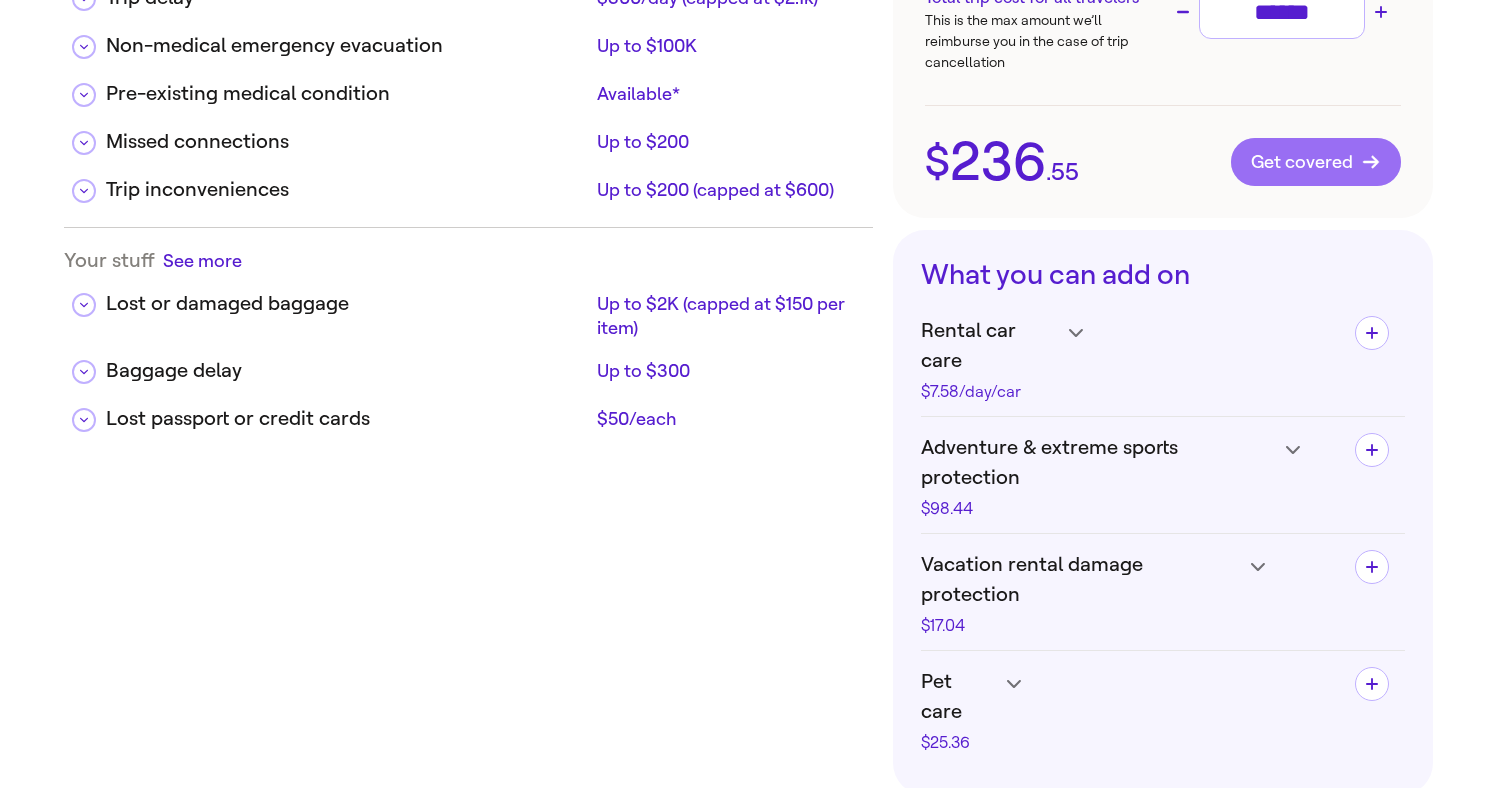 click on "Get covered" at bounding box center (1316, 162) 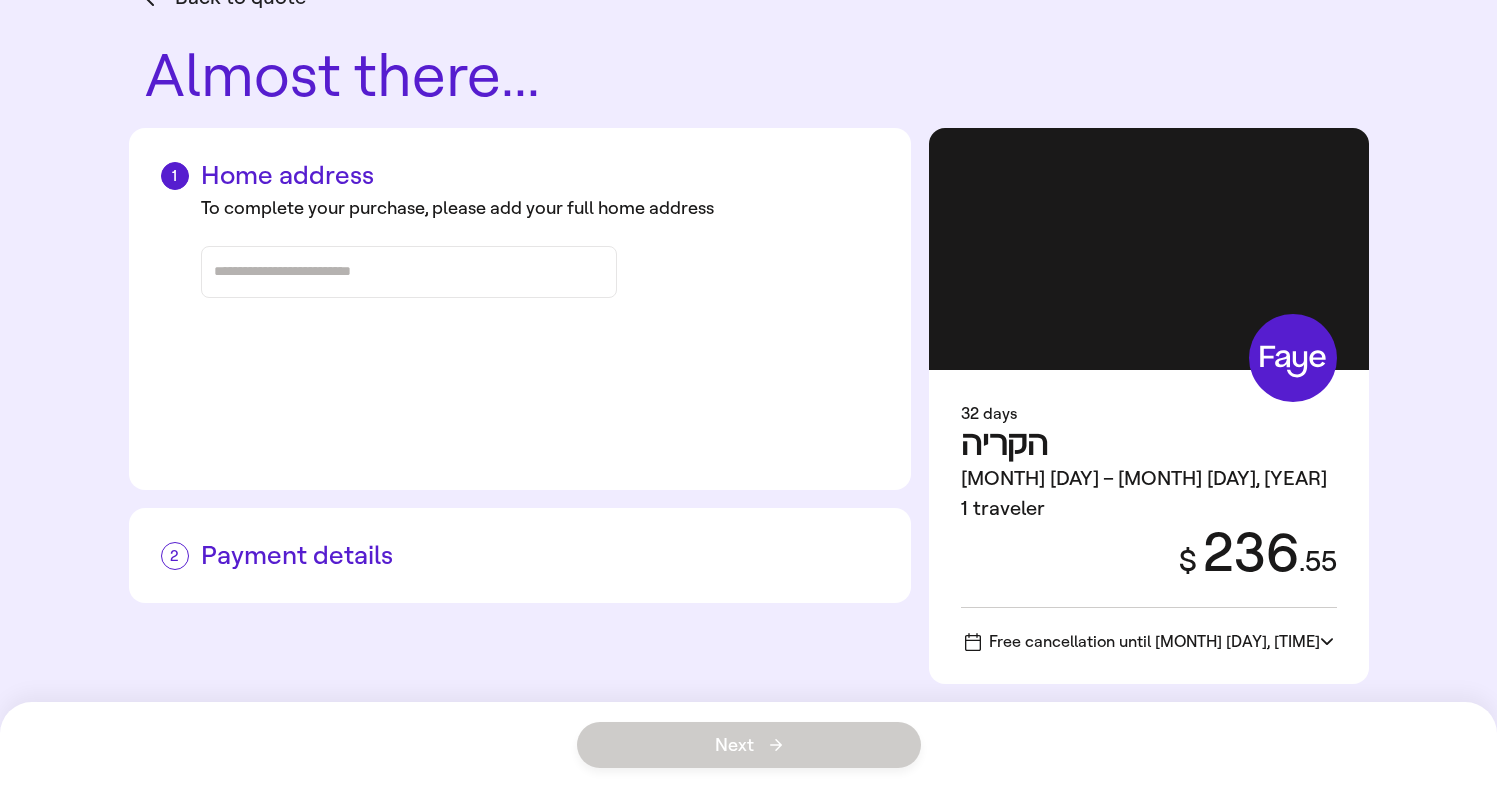 scroll, scrollTop: 0, scrollLeft: 0, axis: both 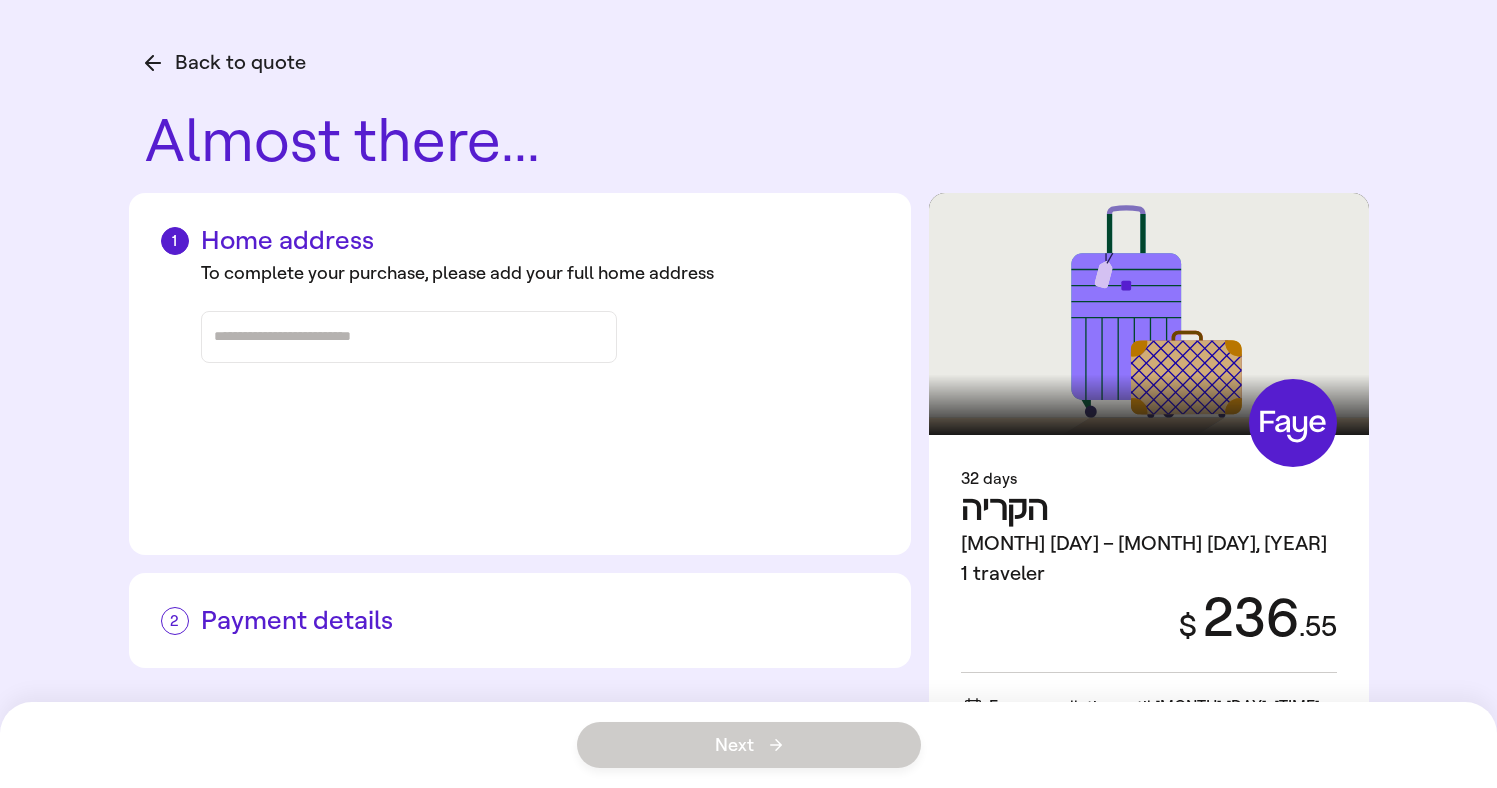 click at bounding box center [409, 337] 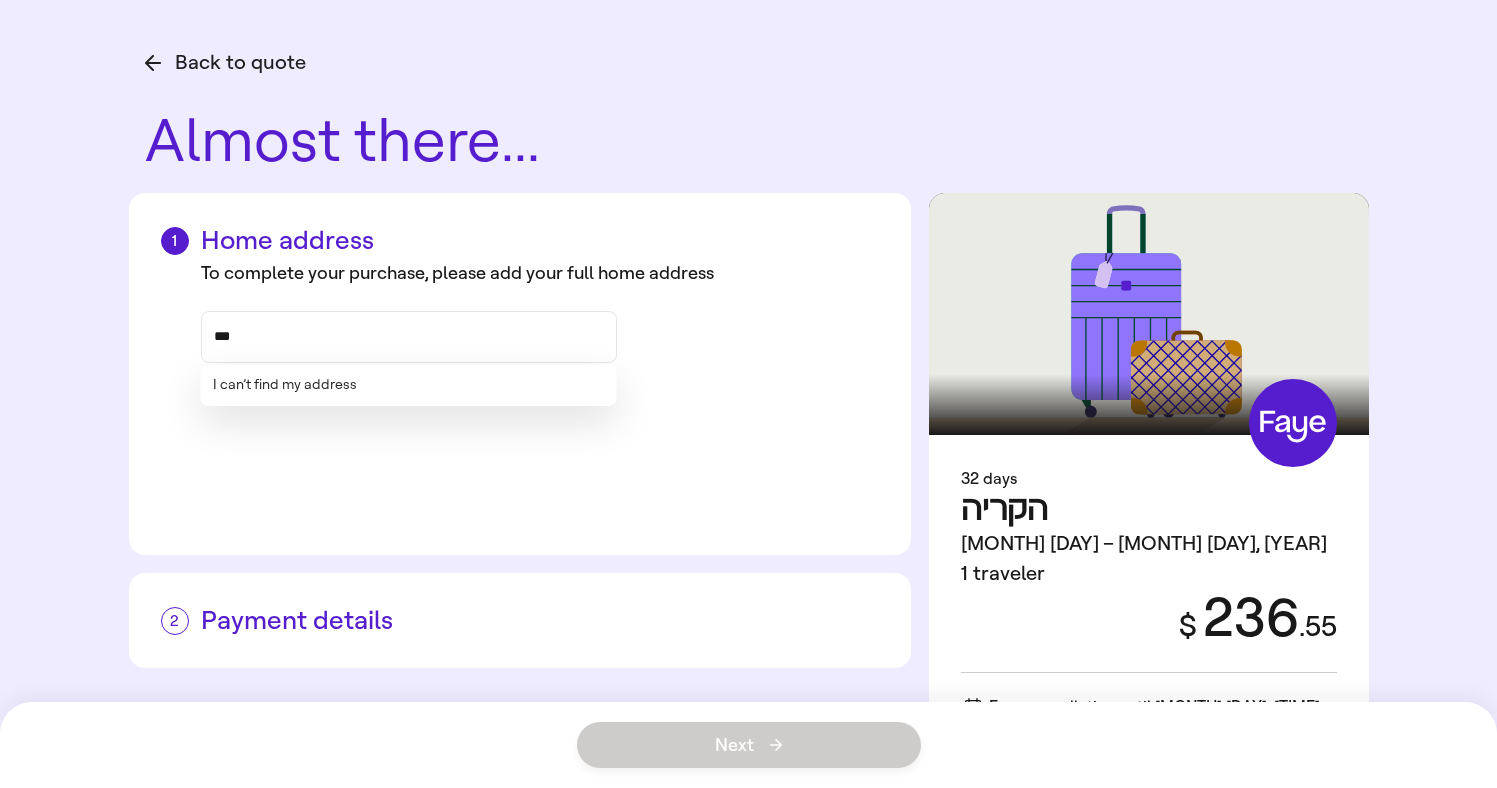 type on "***" 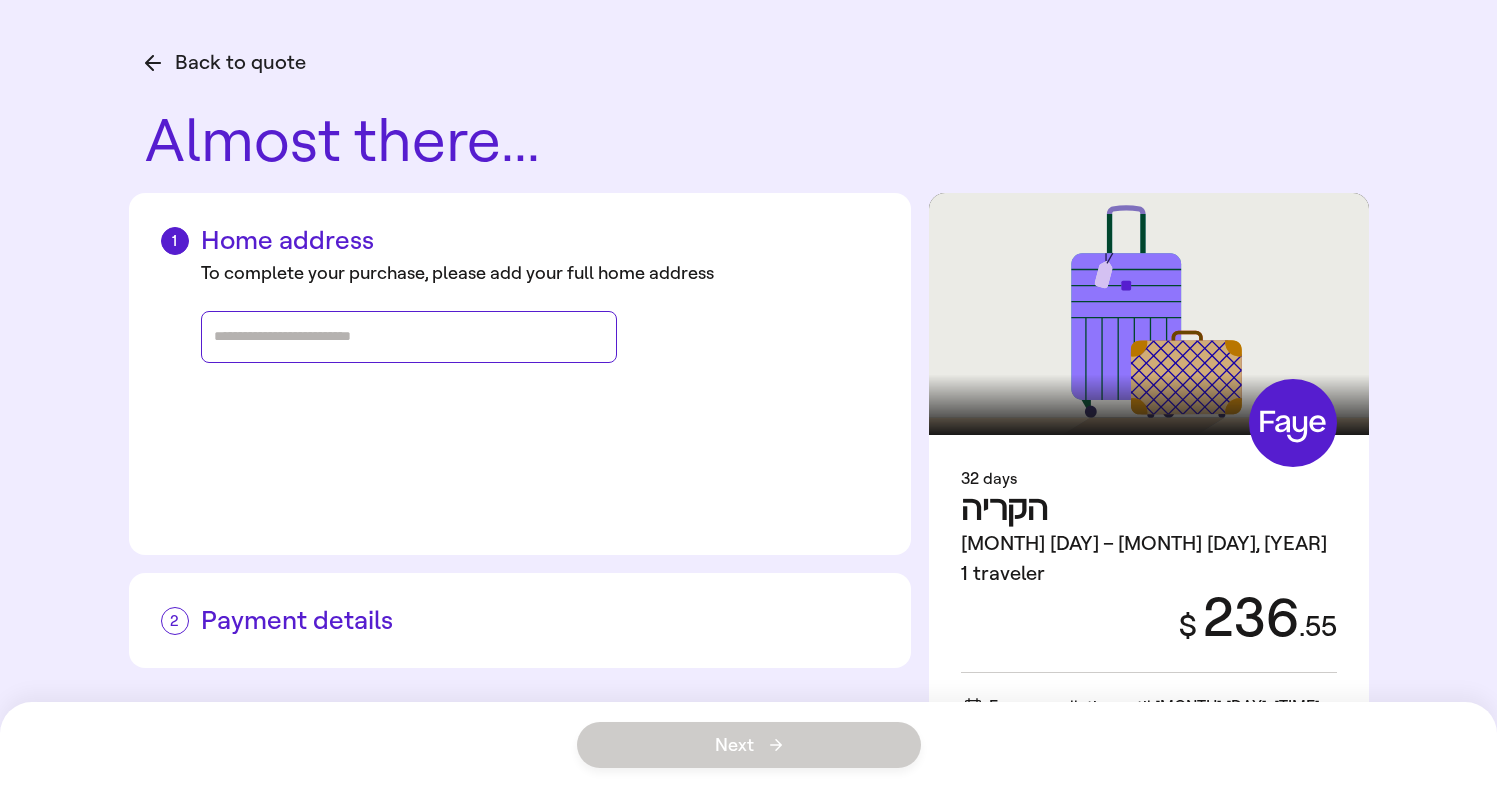 click at bounding box center [409, 337] 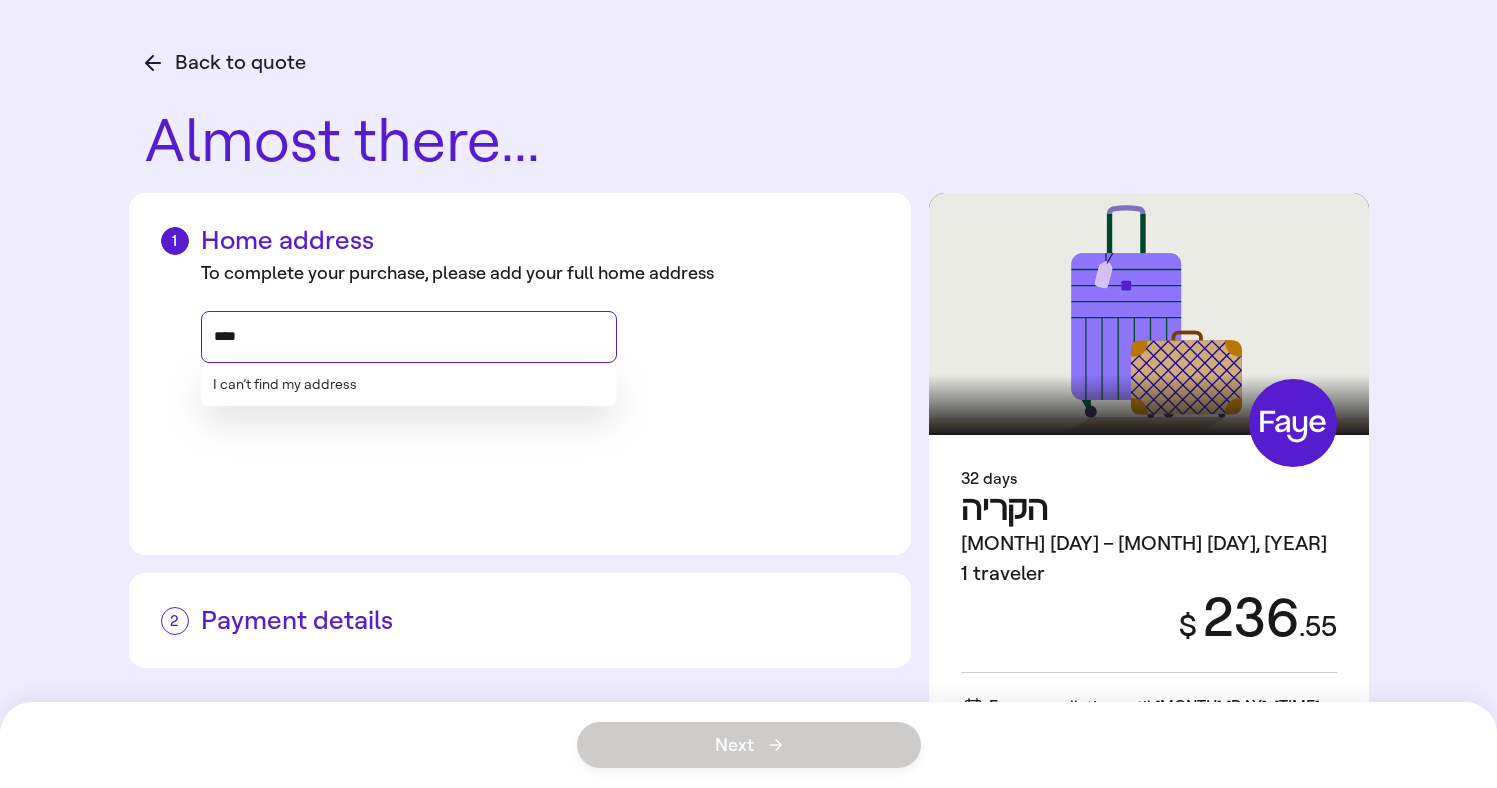 type on "*****" 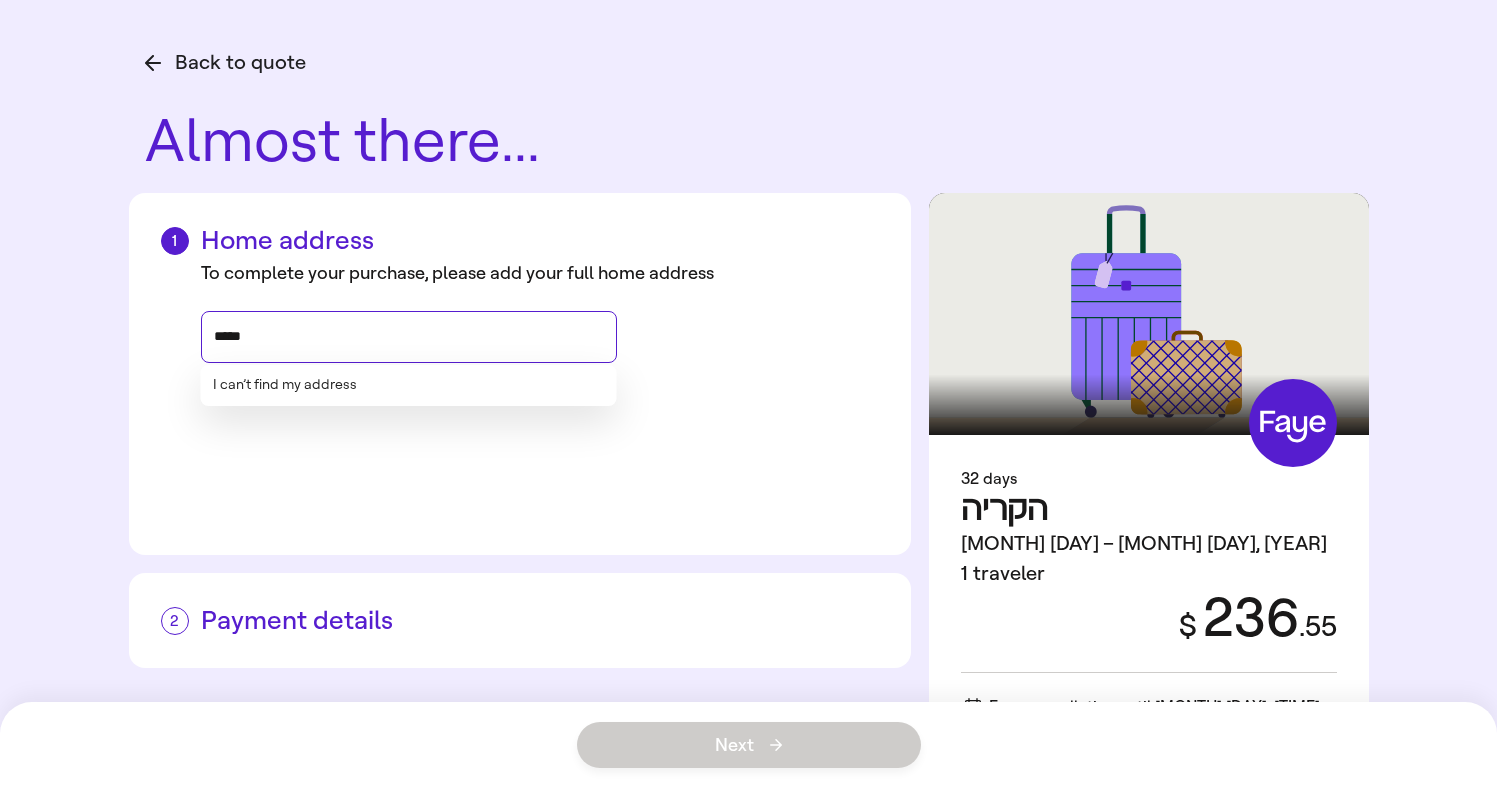 click on "I can’t find my address" at bounding box center [285, 385] 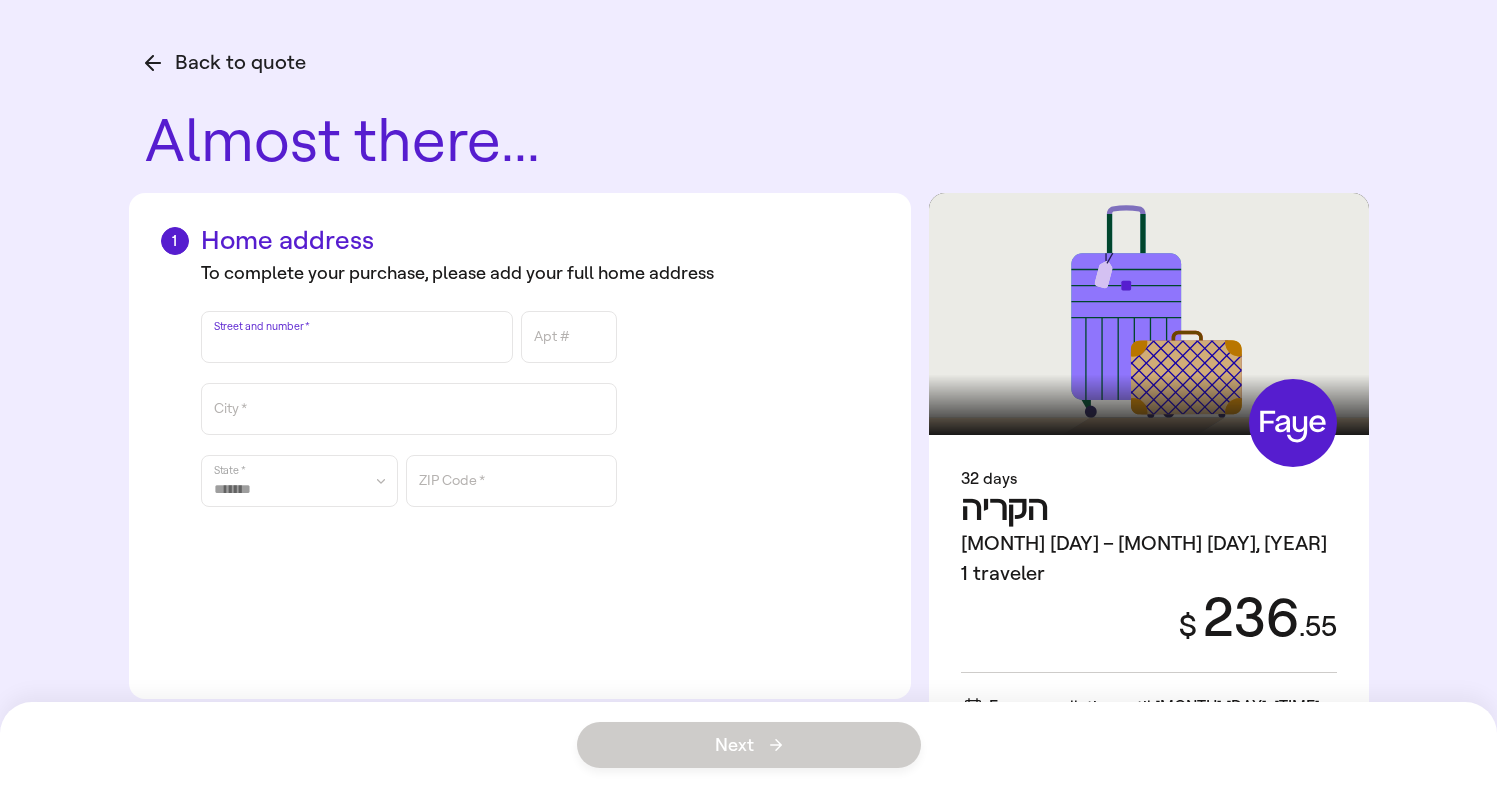 scroll, scrollTop: 15, scrollLeft: 0, axis: vertical 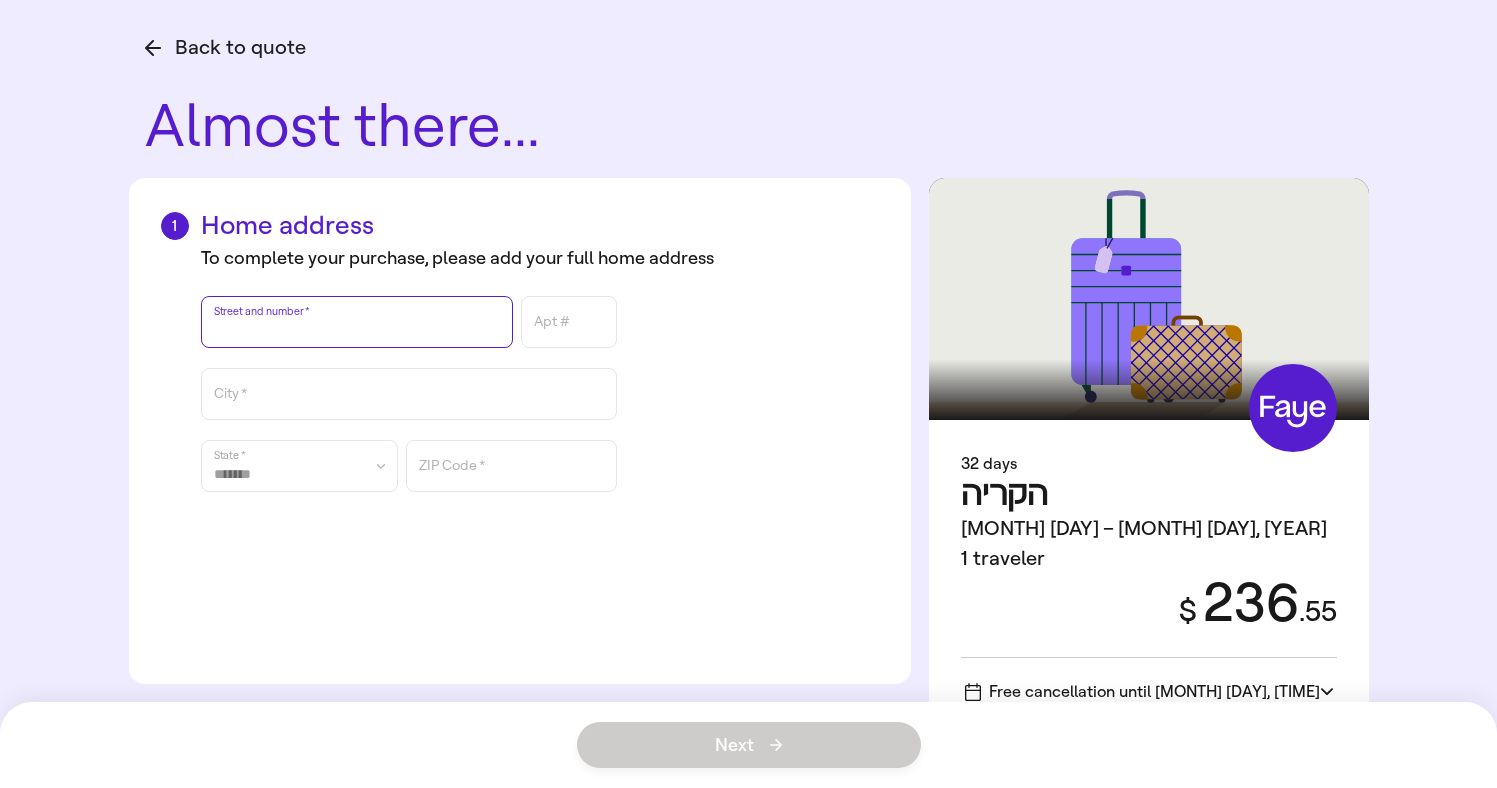 click at bounding box center (357, 322) 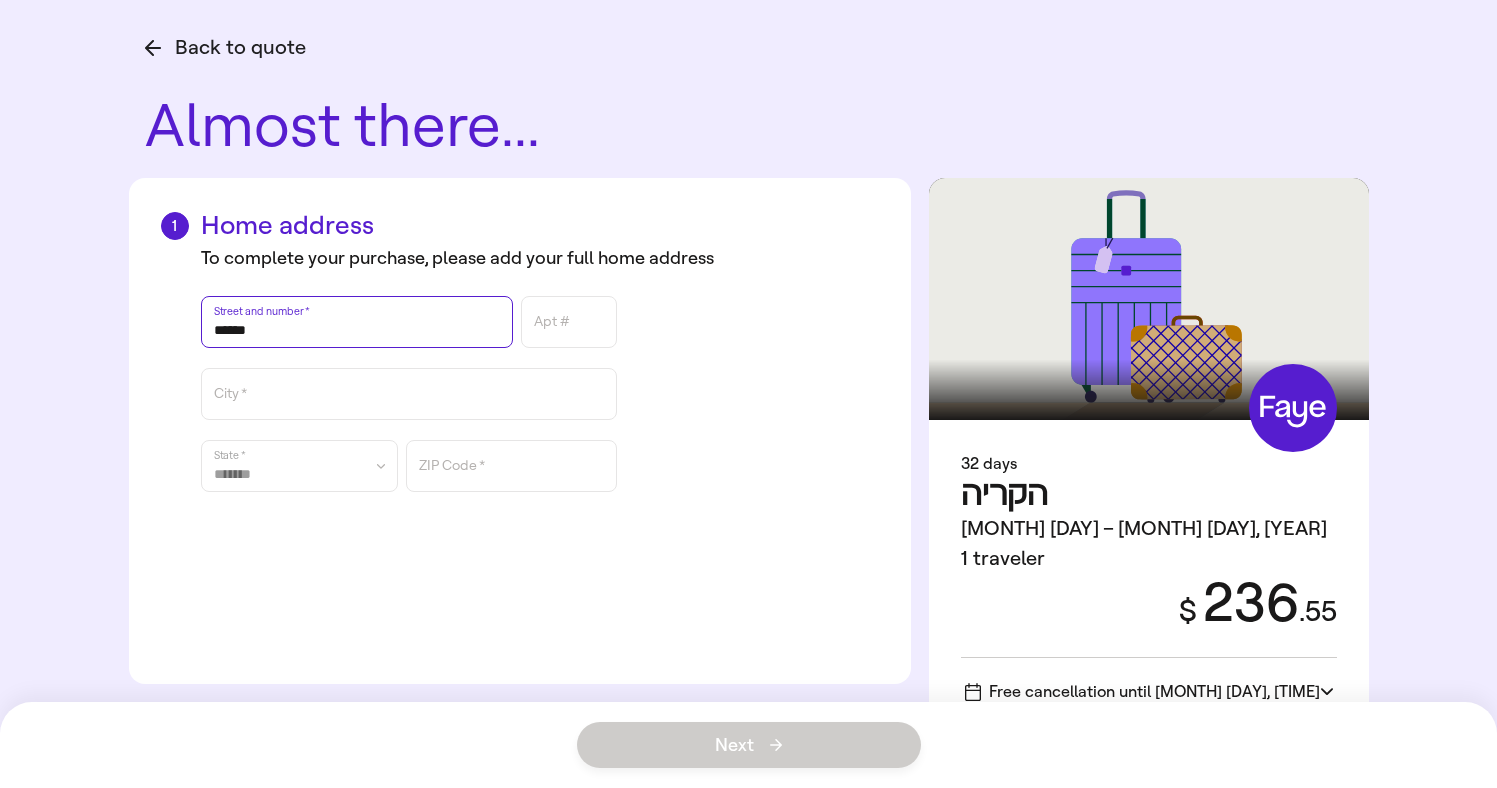 type on "******" 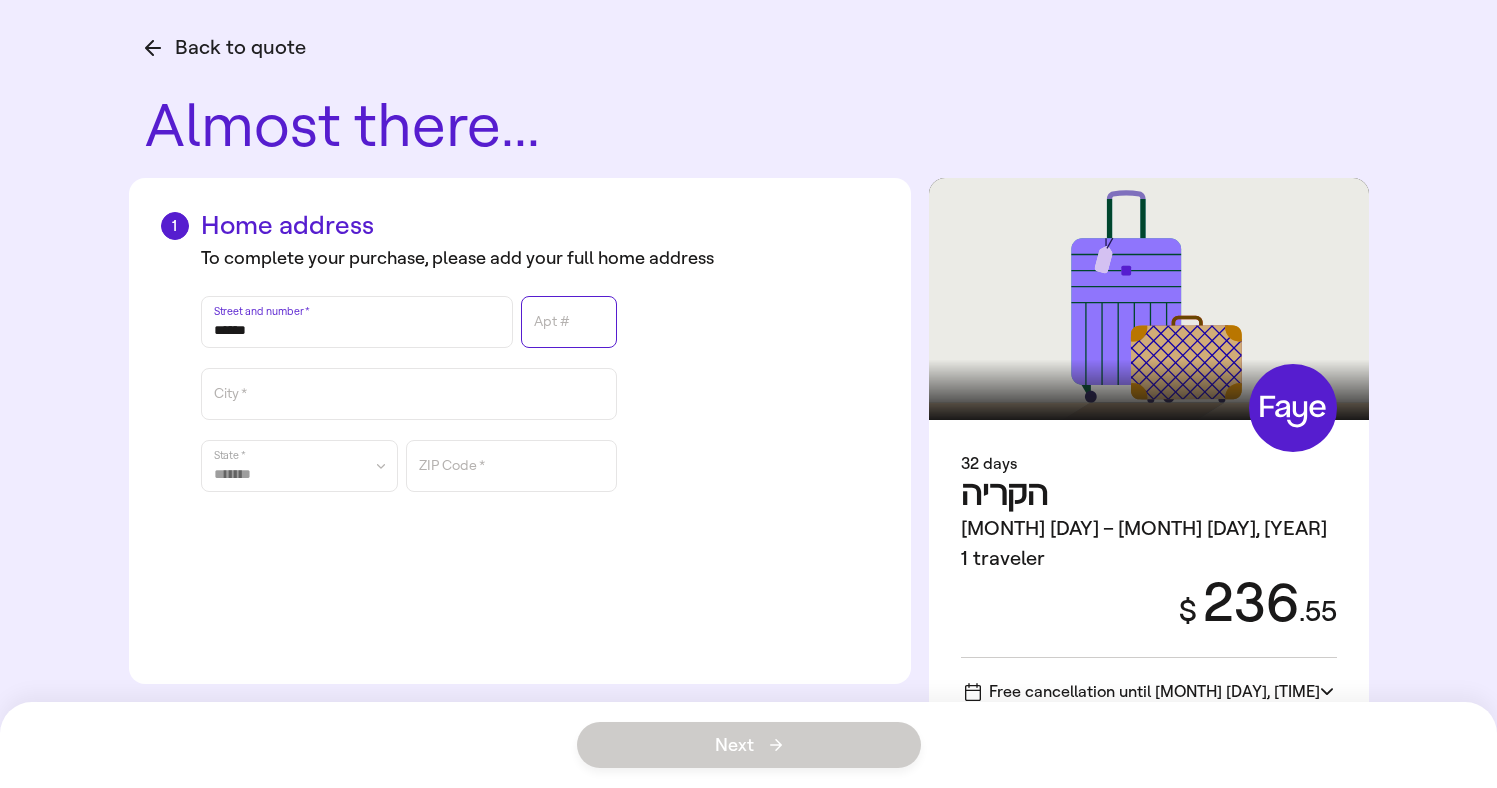 click on "Apt #" at bounding box center [569, 322] 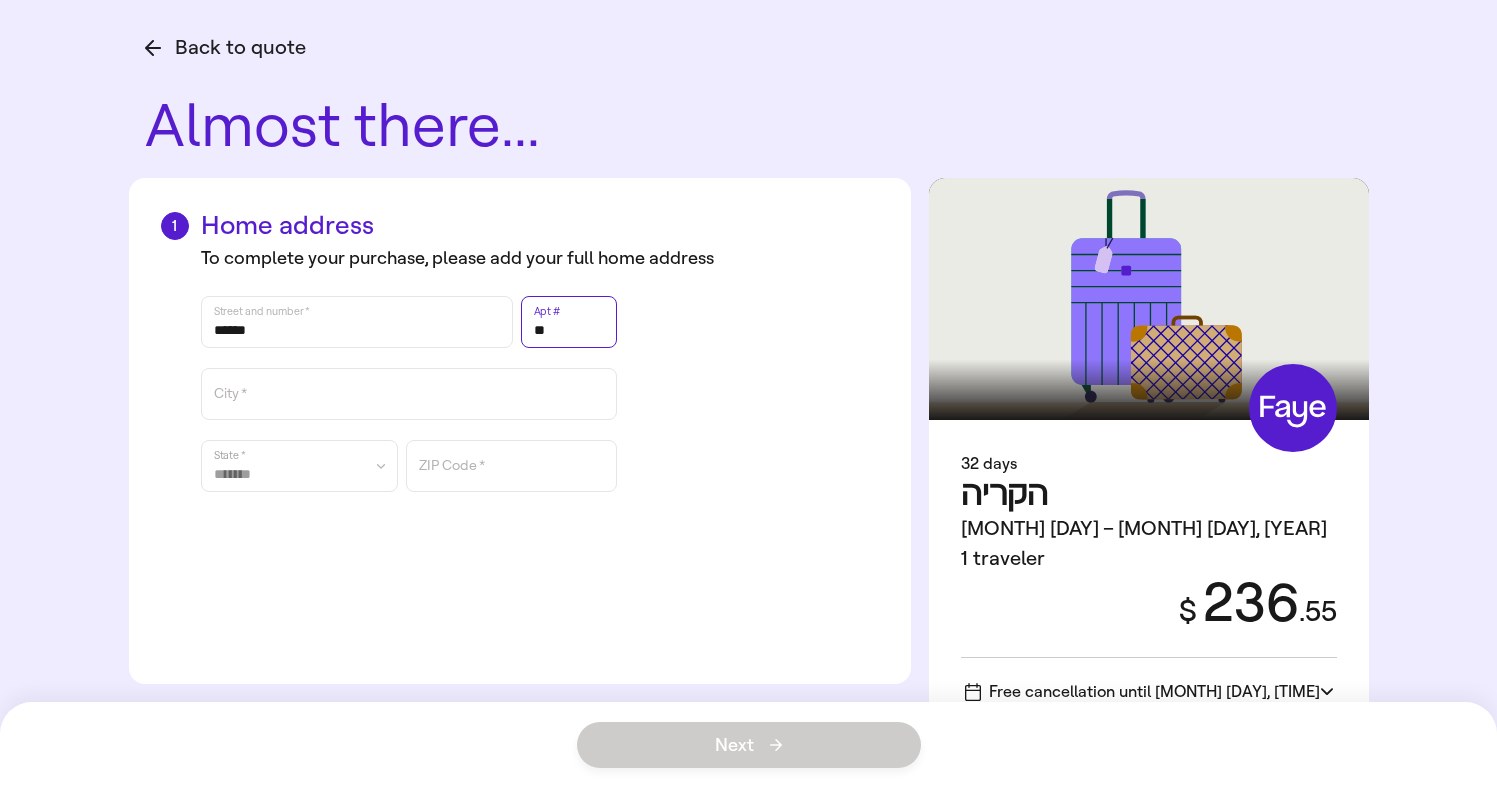 type on "**" 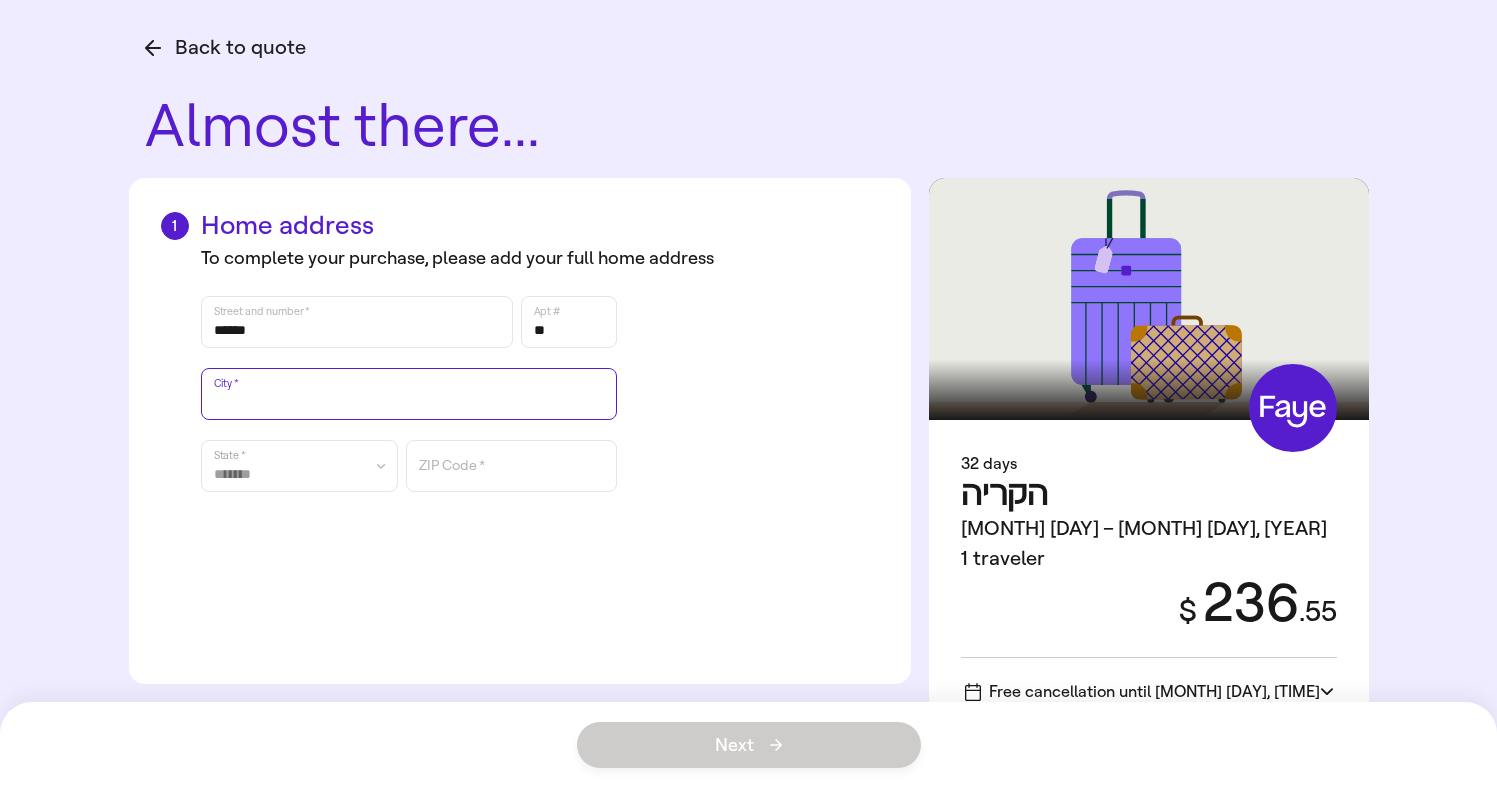 click on "City   [CITY]" at bounding box center [409, 394] 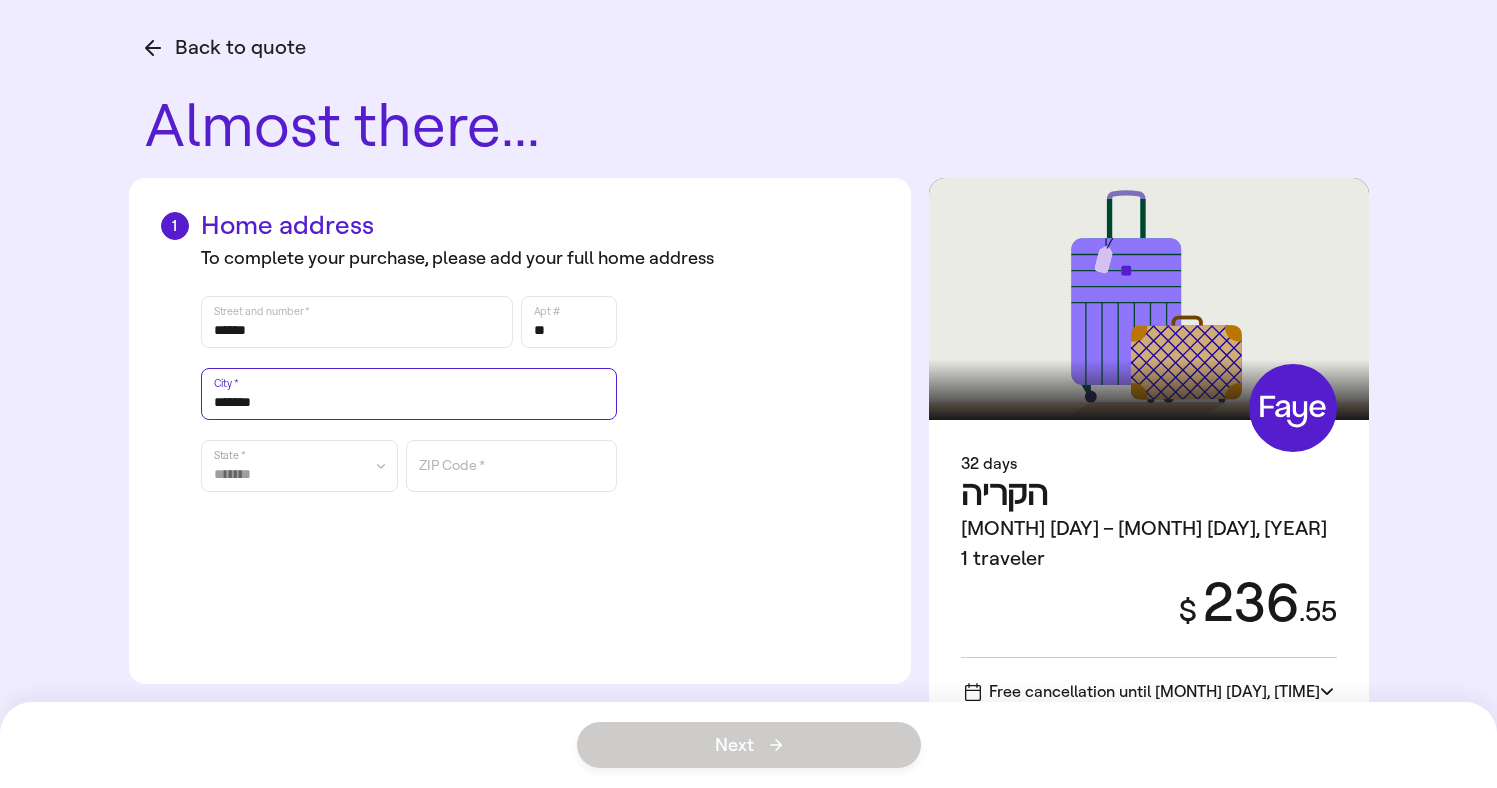type on "*******" 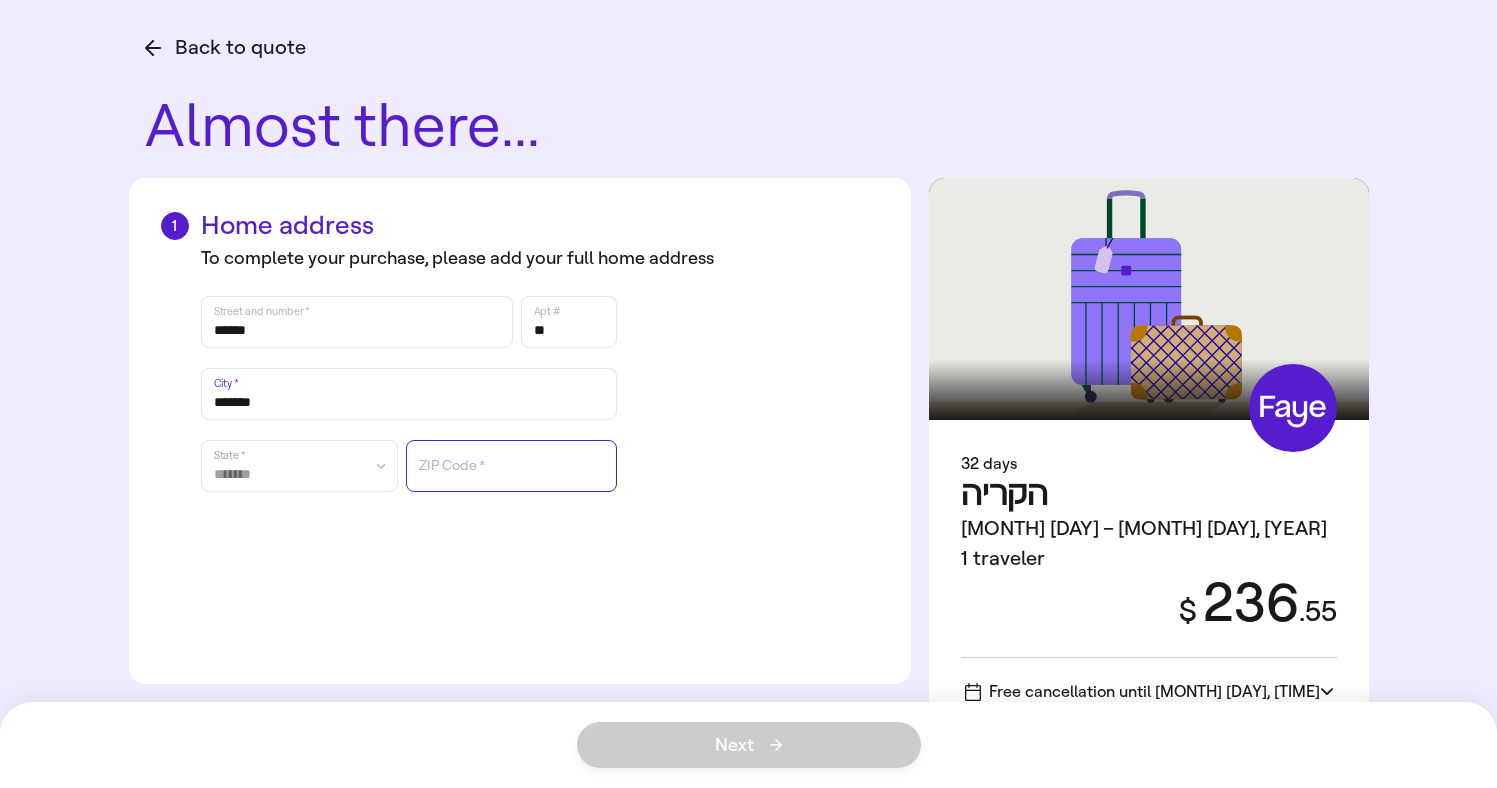 click on "ZIP Code   [ZIP]" at bounding box center (511, 466) 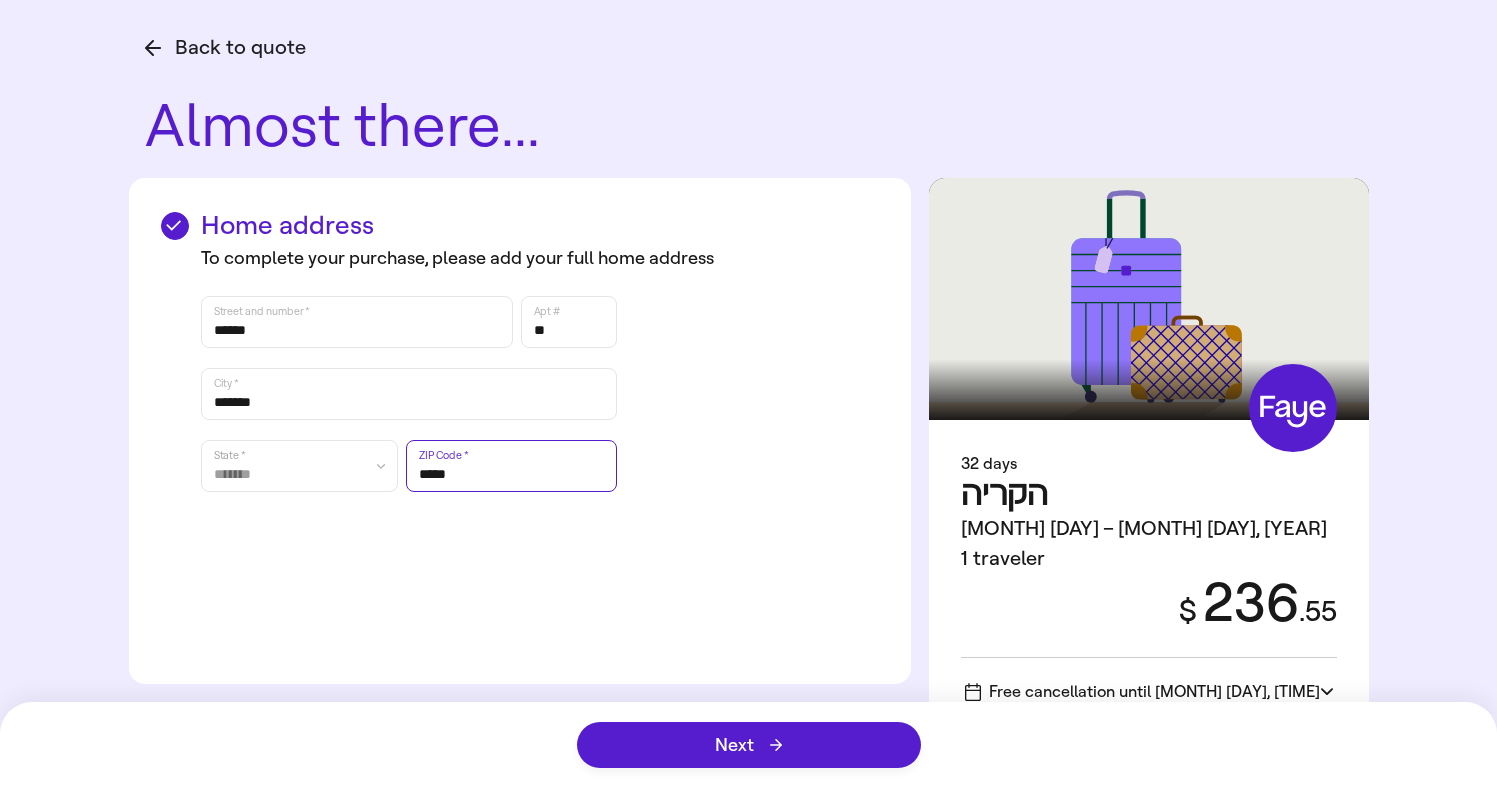 type on "*****" 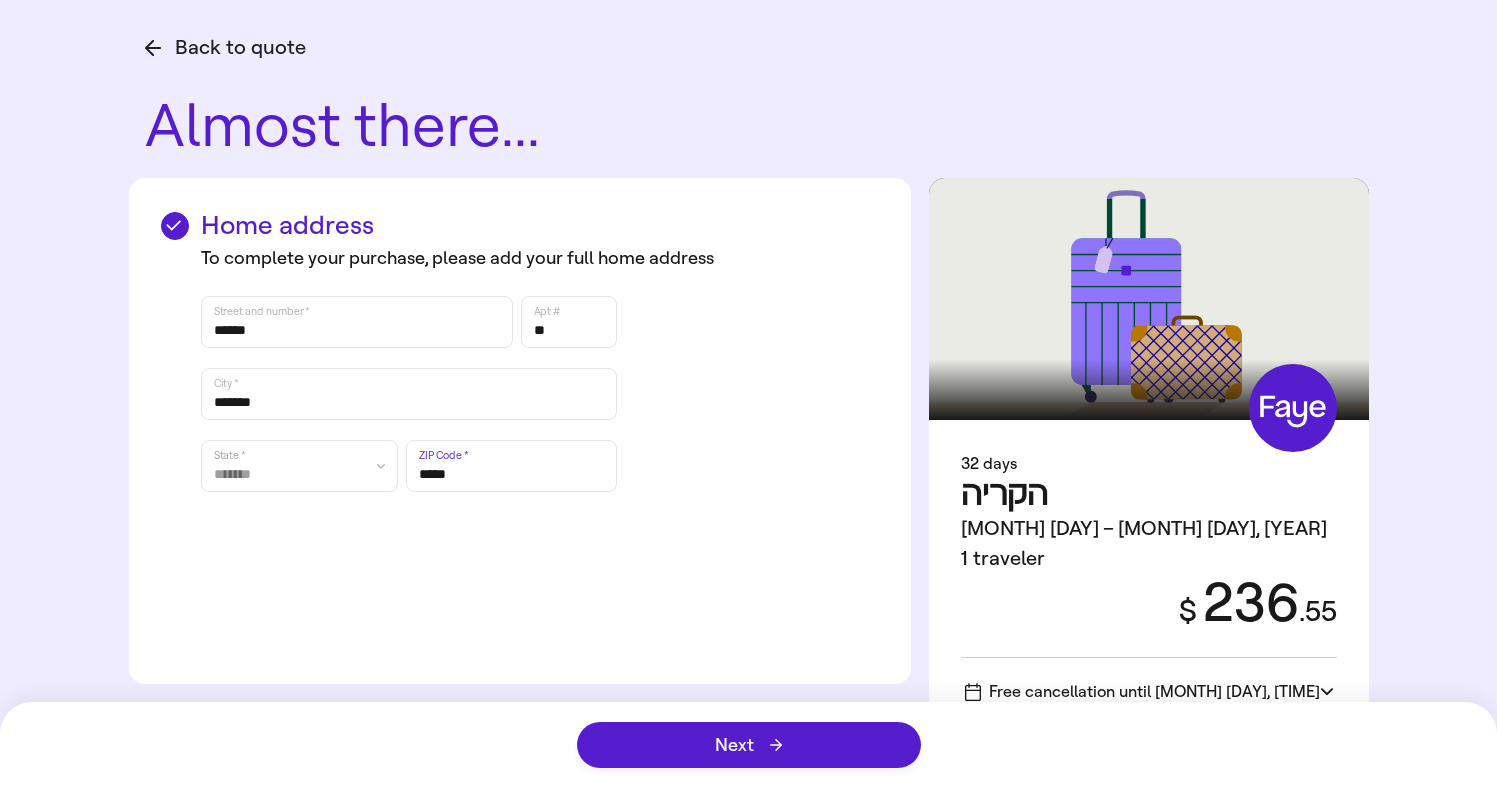 click on "Refund window Cancellation terms You can cancel for a full refund until [MONTH] [DAY], [TIME] —as long as your trip hasn’t started and you haven’t filed a claim or experienced a covered loss. How to cancel Cancel anytime in the Faye app or by reaching out through any of our support channels. Next Free cancellation until [MONTH] [DAY], [TIME]" at bounding box center [748, 745] 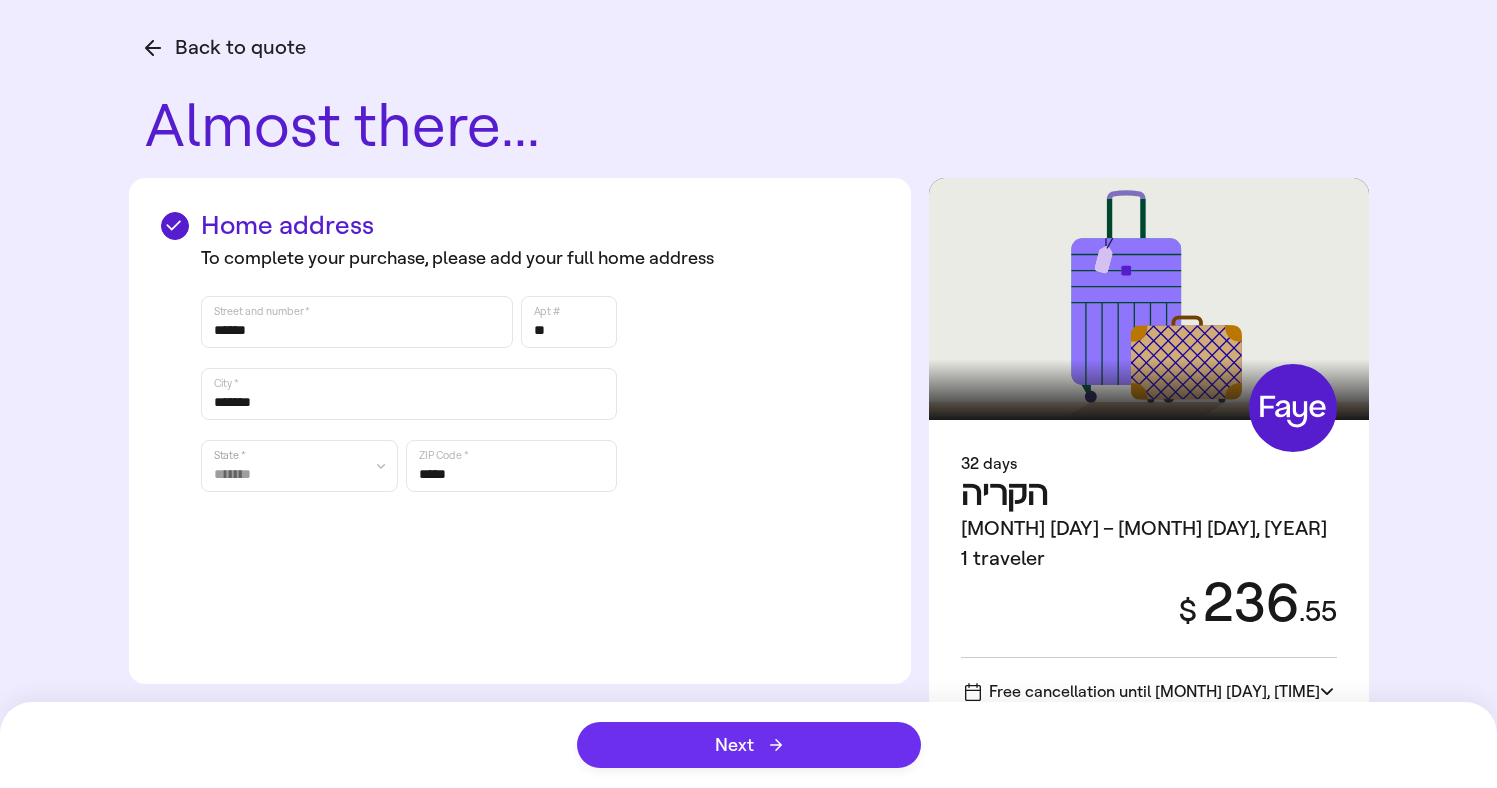 click on "Next" at bounding box center [749, 745] 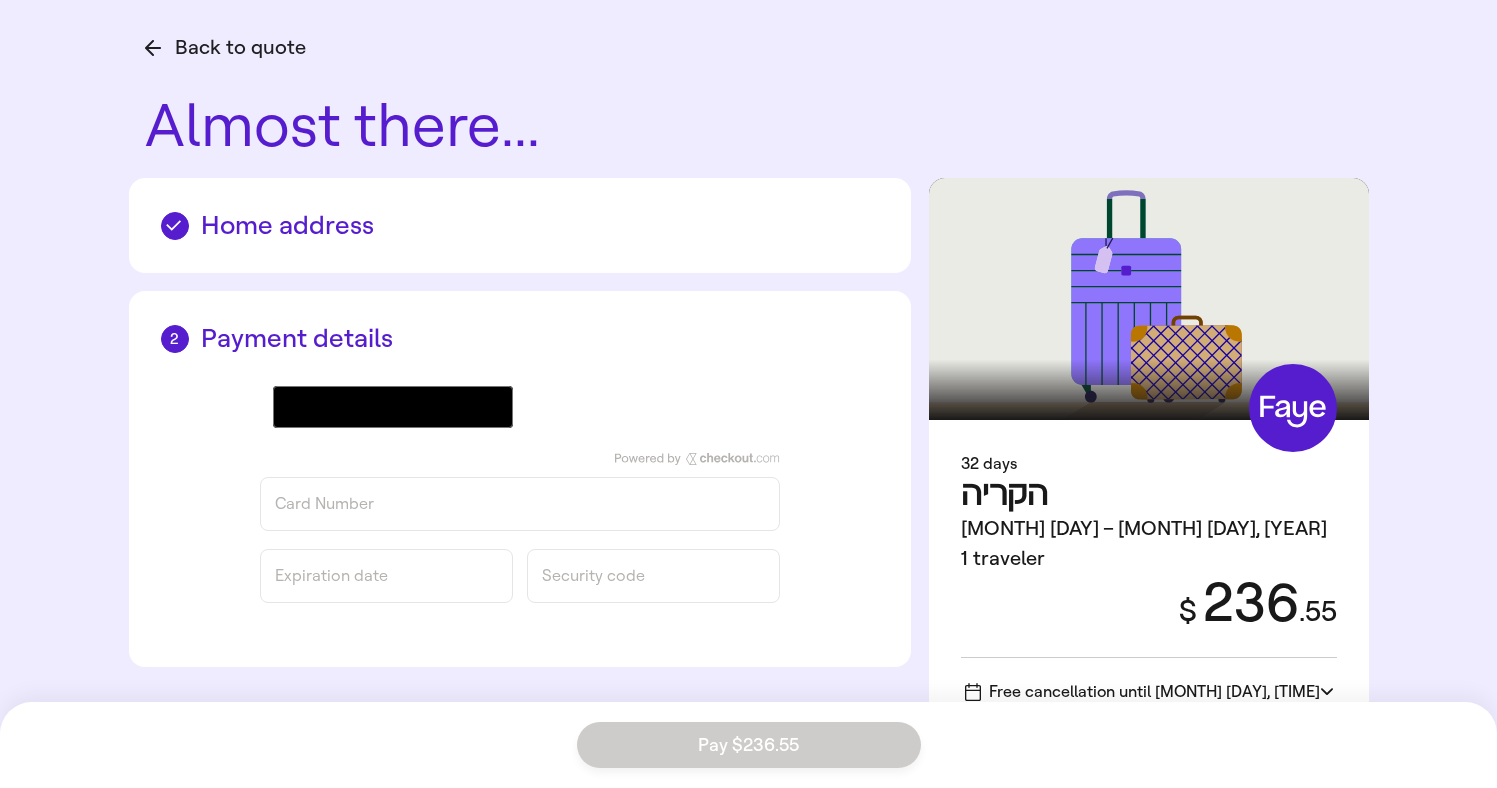 scroll, scrollTop: 0, scrollLeft: 0, axis: both 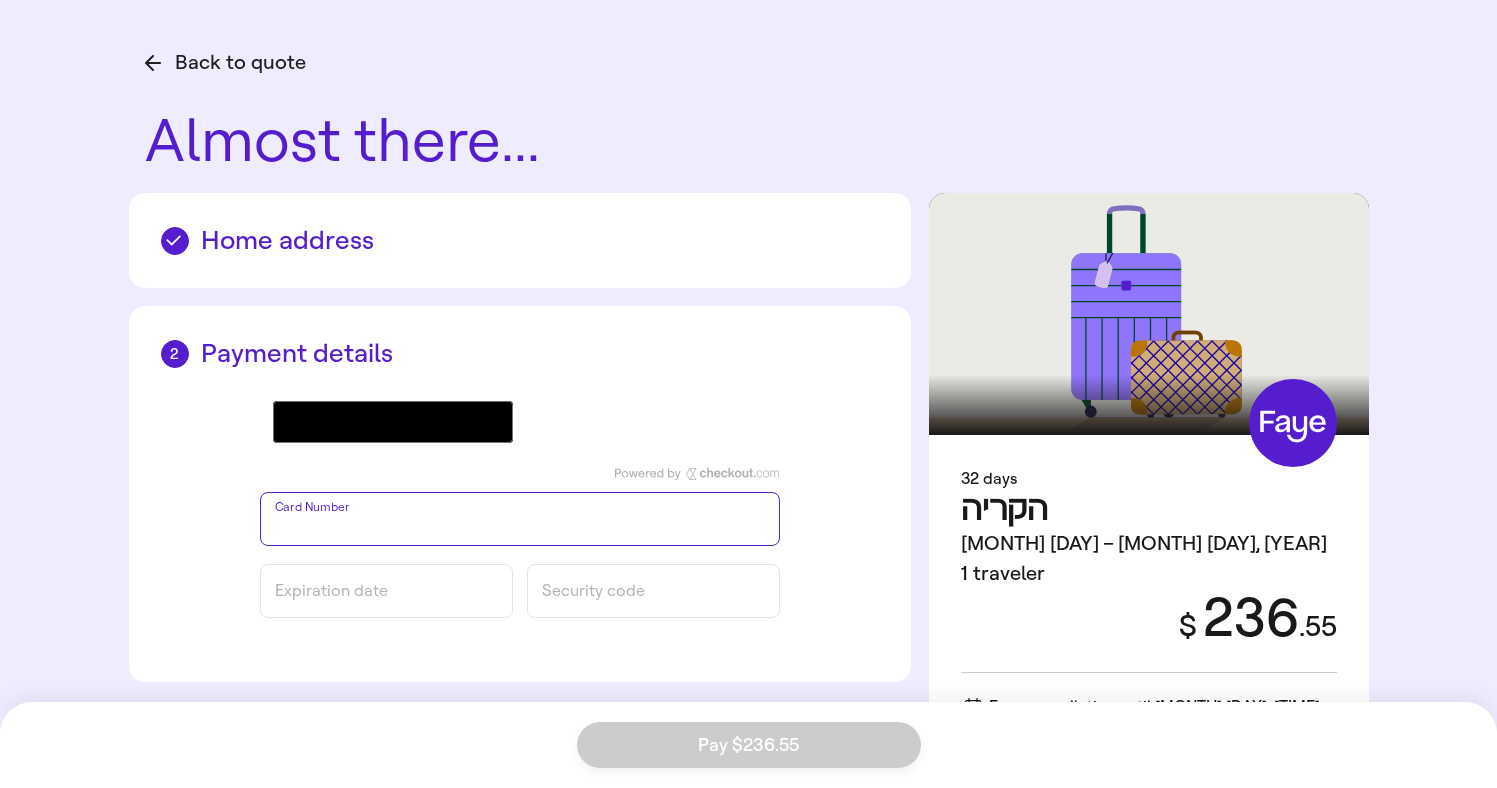click on "Card Number" at bounding box center [520, 519] 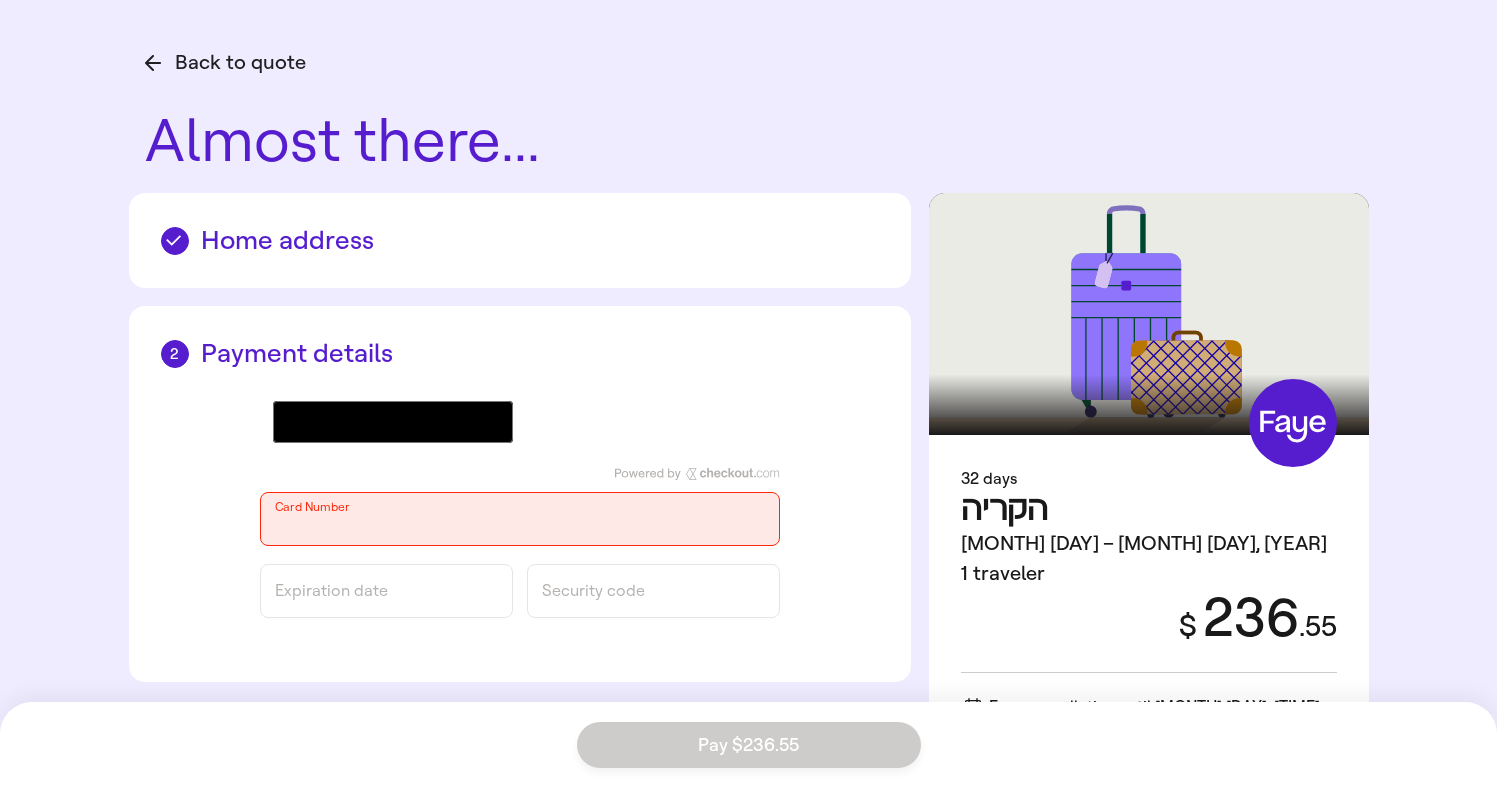 click on "Home address" at bounding box center (520, 240) 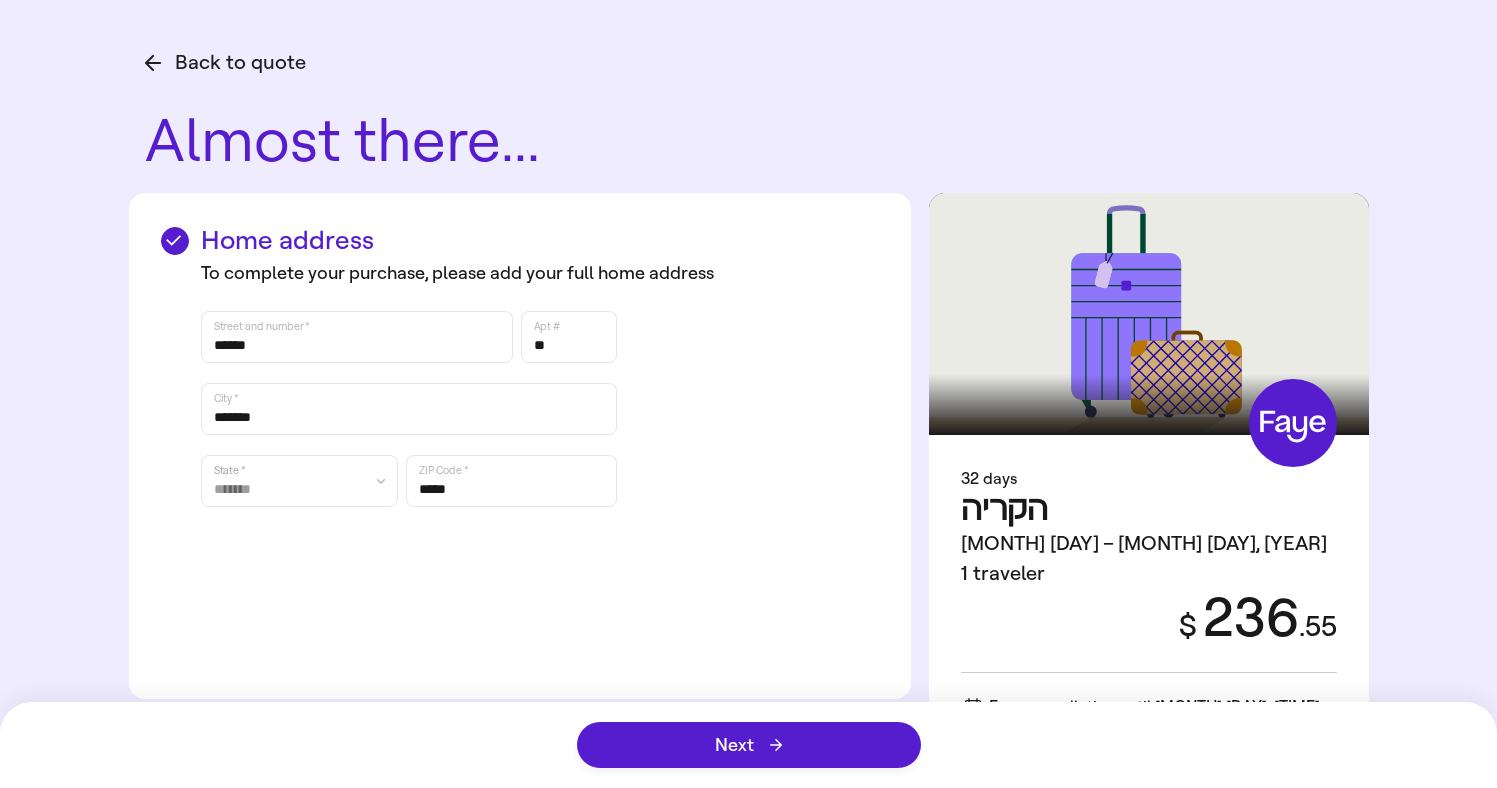 scroll, scrollTop: 15, scrollLeft: 0, axis: vertical 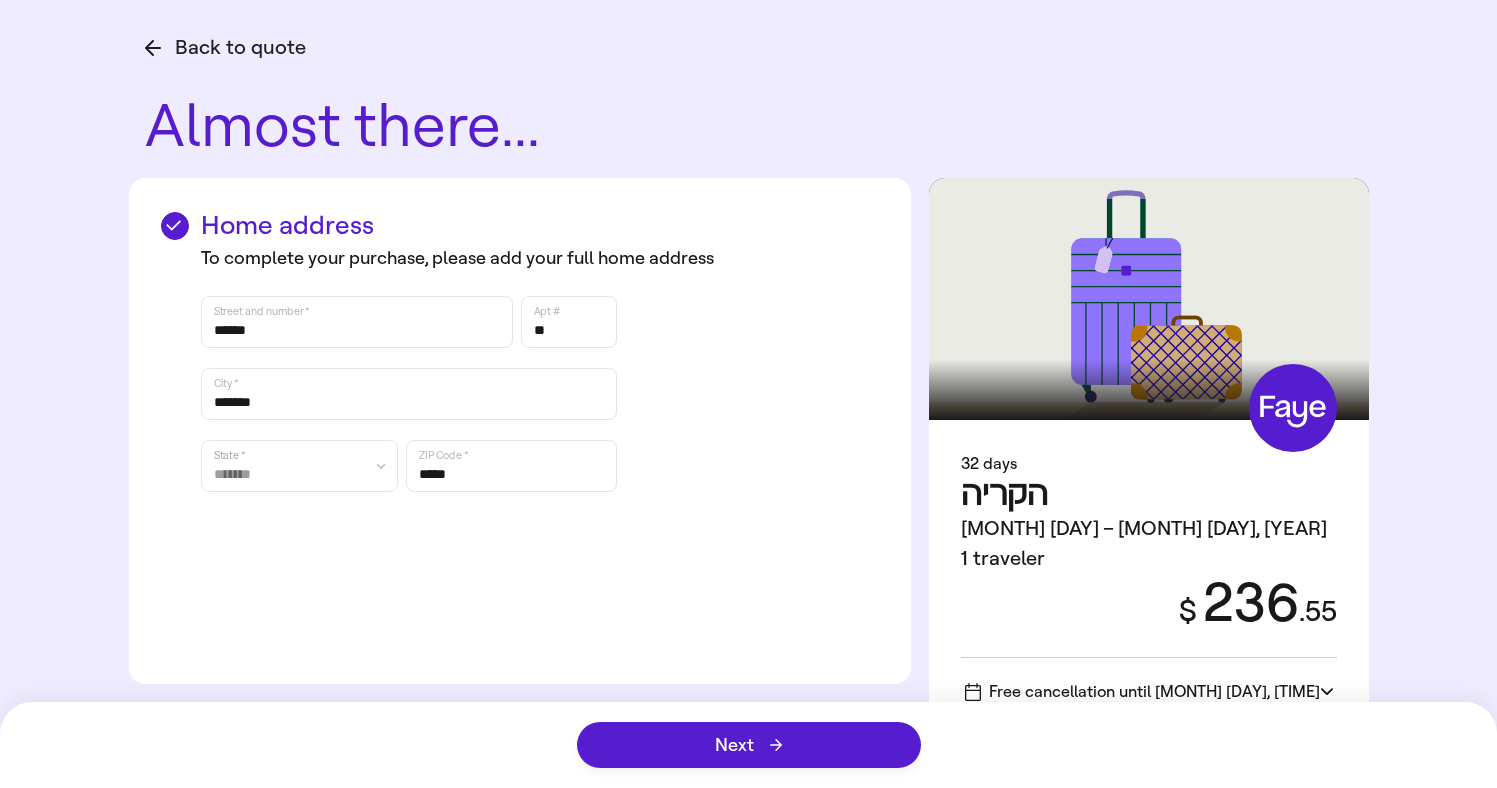 click on "Street and number   [ADDRESS]" at bounding box center (357, 322) 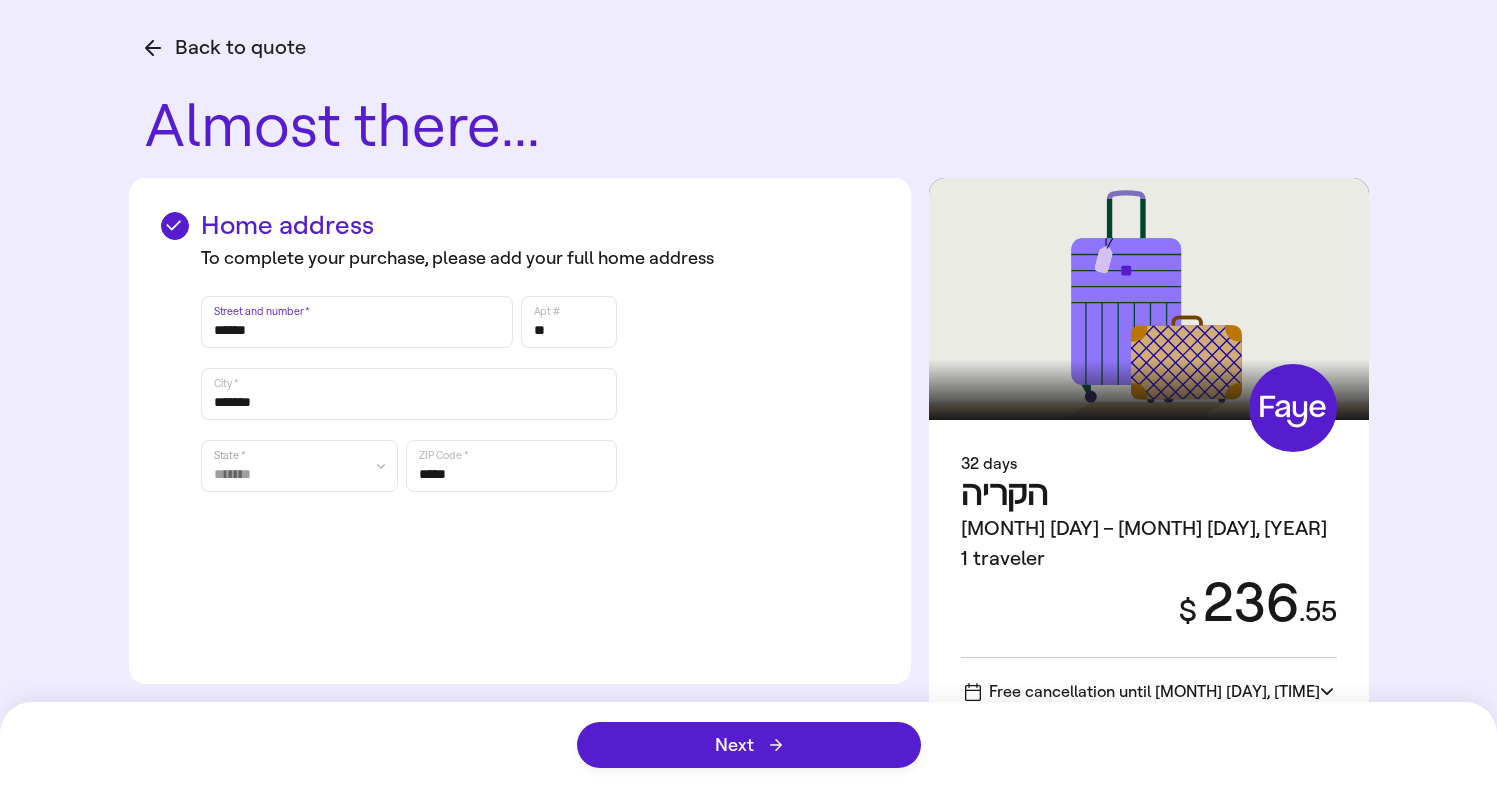 click on "Back to quote" at bounding box center (225, 48) 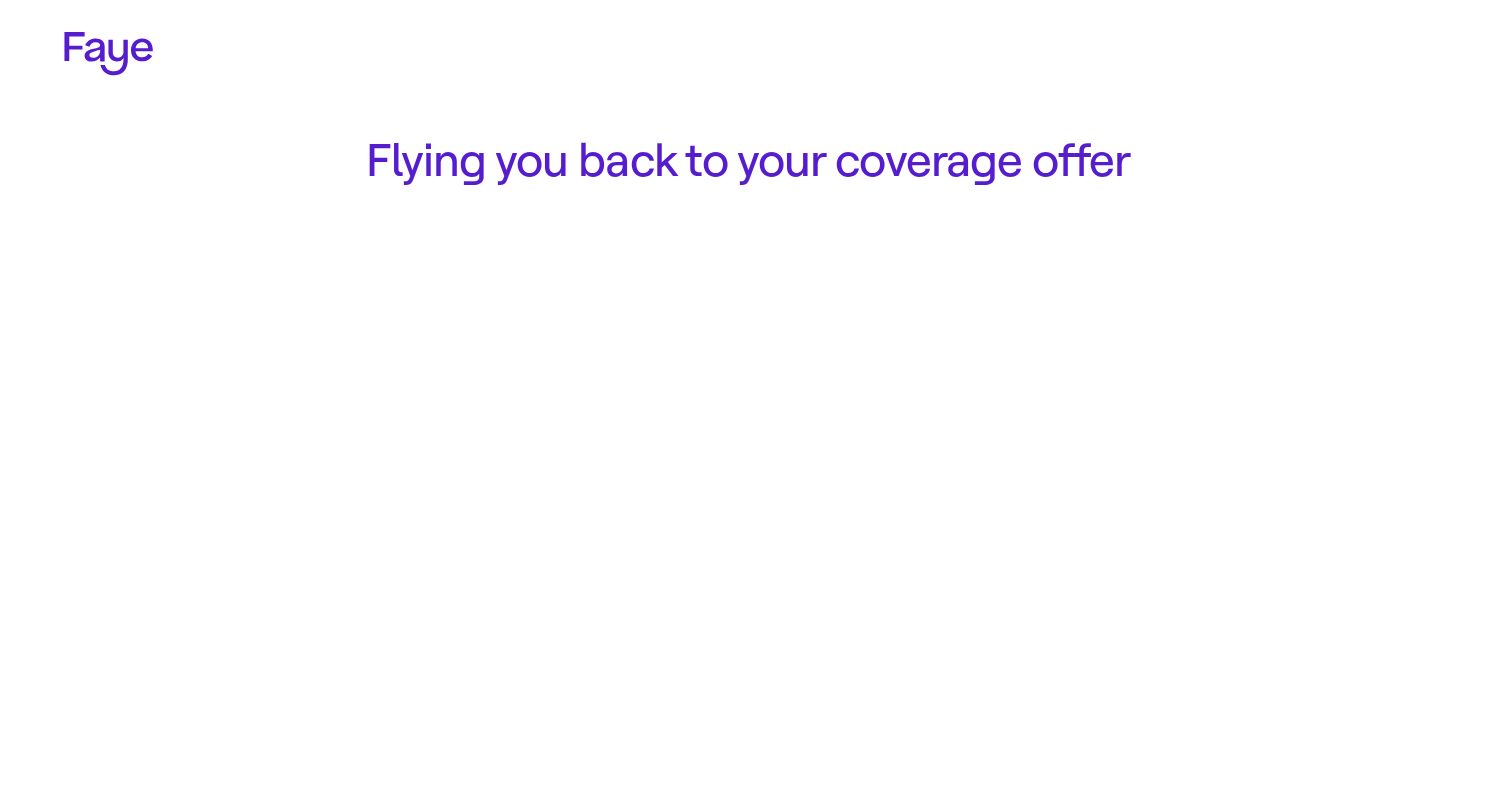 scroll, scrollTop: 0, scrollLeft: 0, axis: both 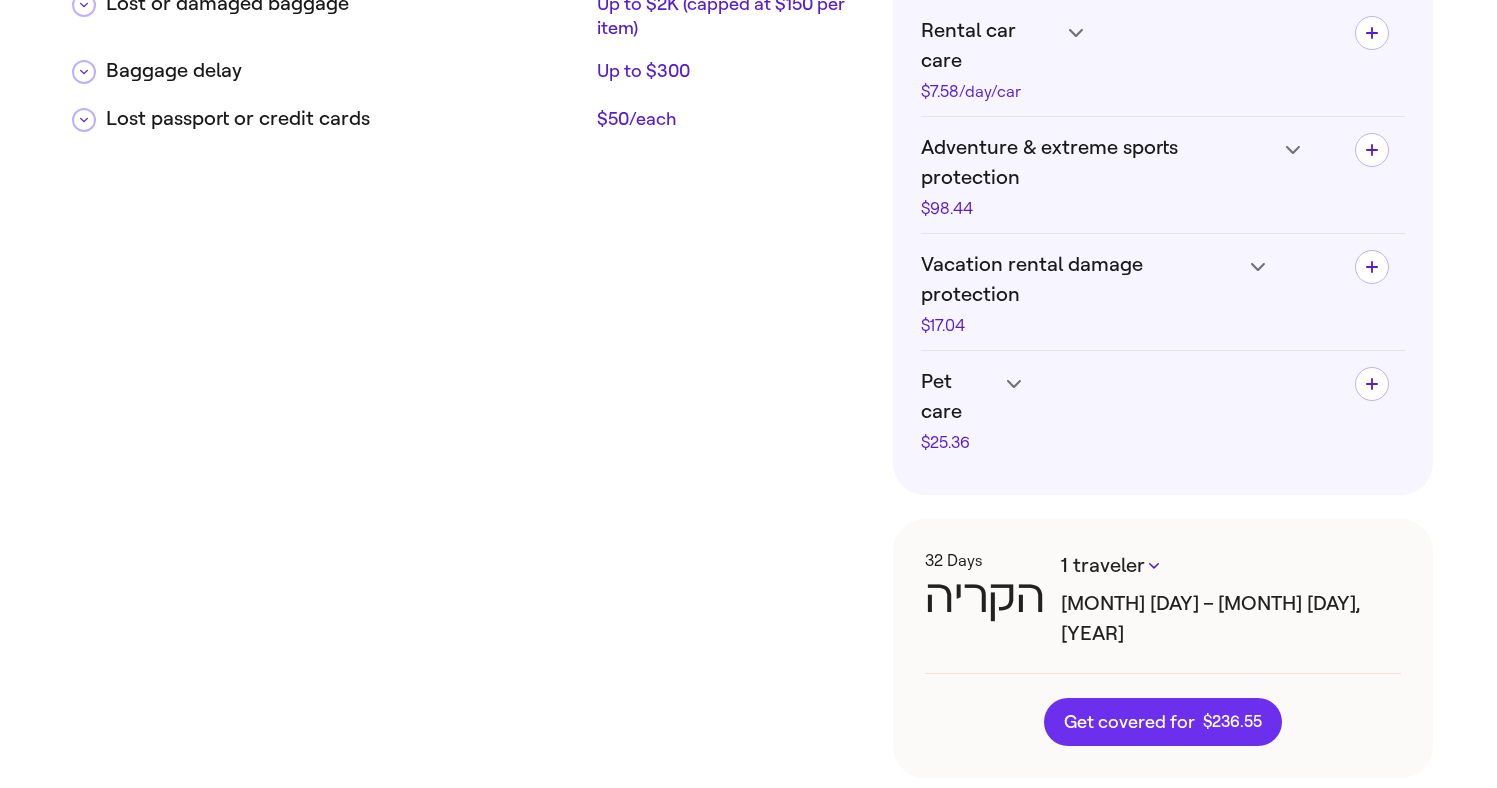 click on "Get covered for $ 236 . 55" at bounding box center (1163, 722) 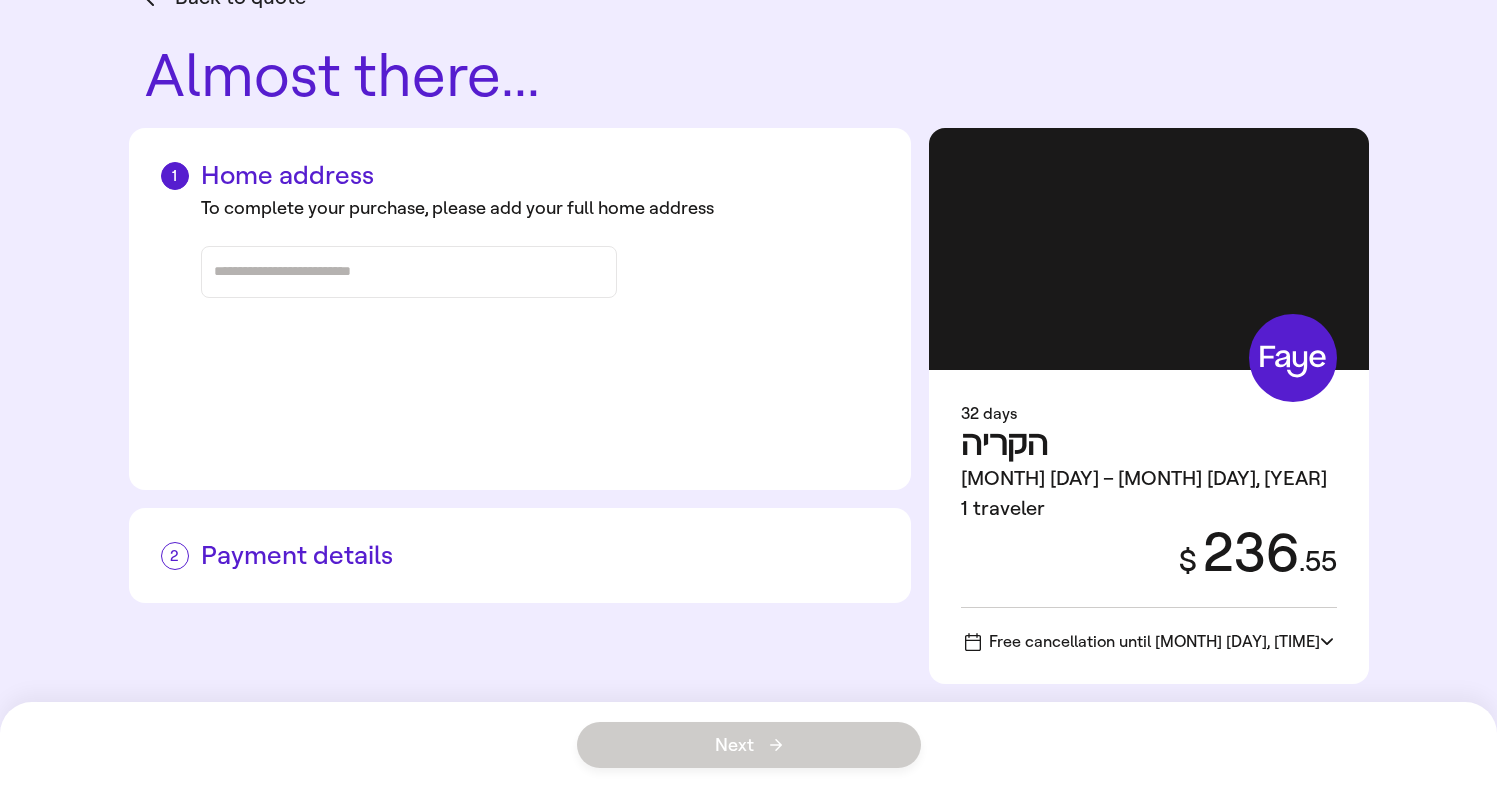 scroll, scrollTop: 0, scrollLeft: 0, axis: both 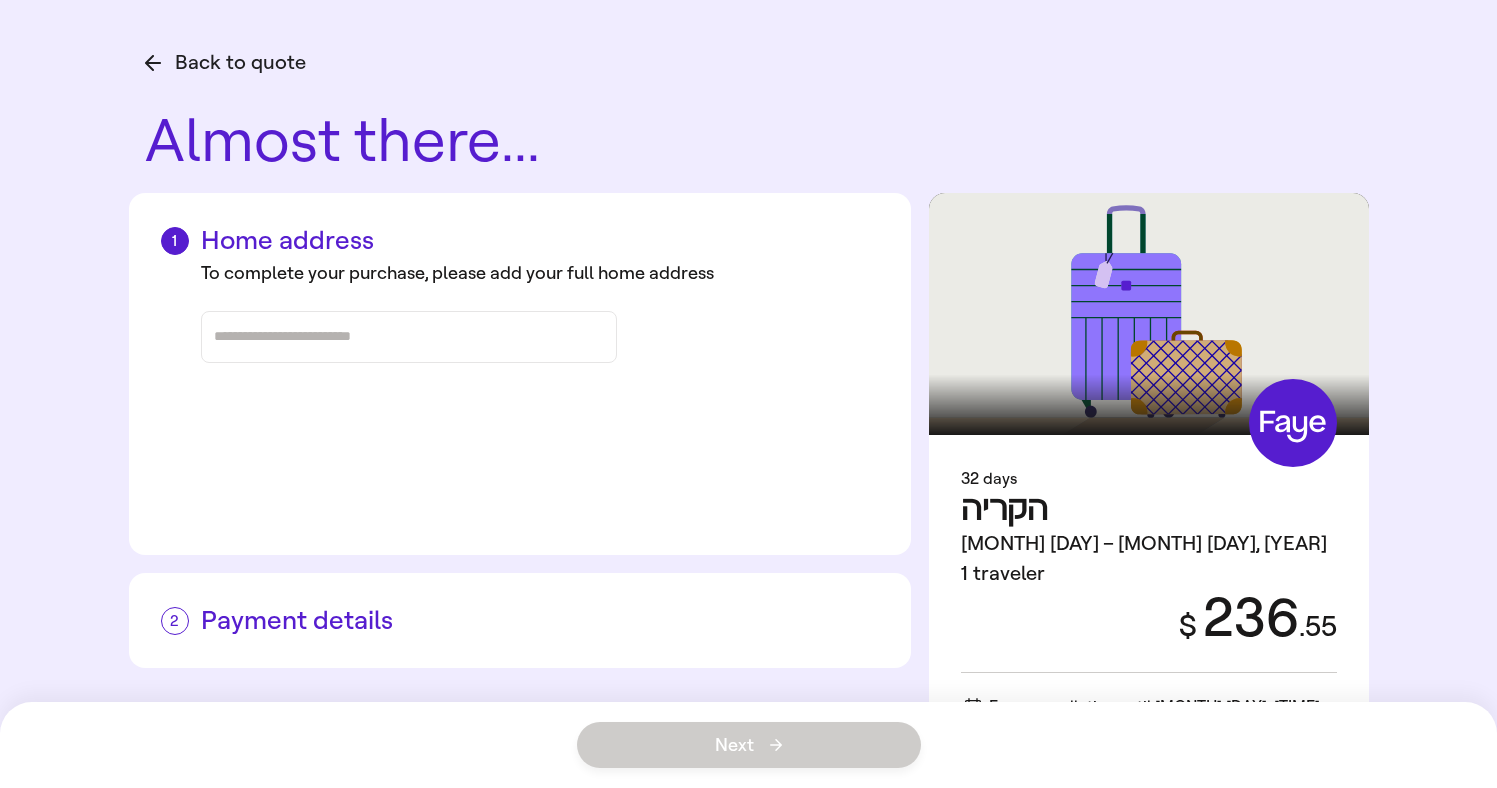 click at bounding box center (409, 337) 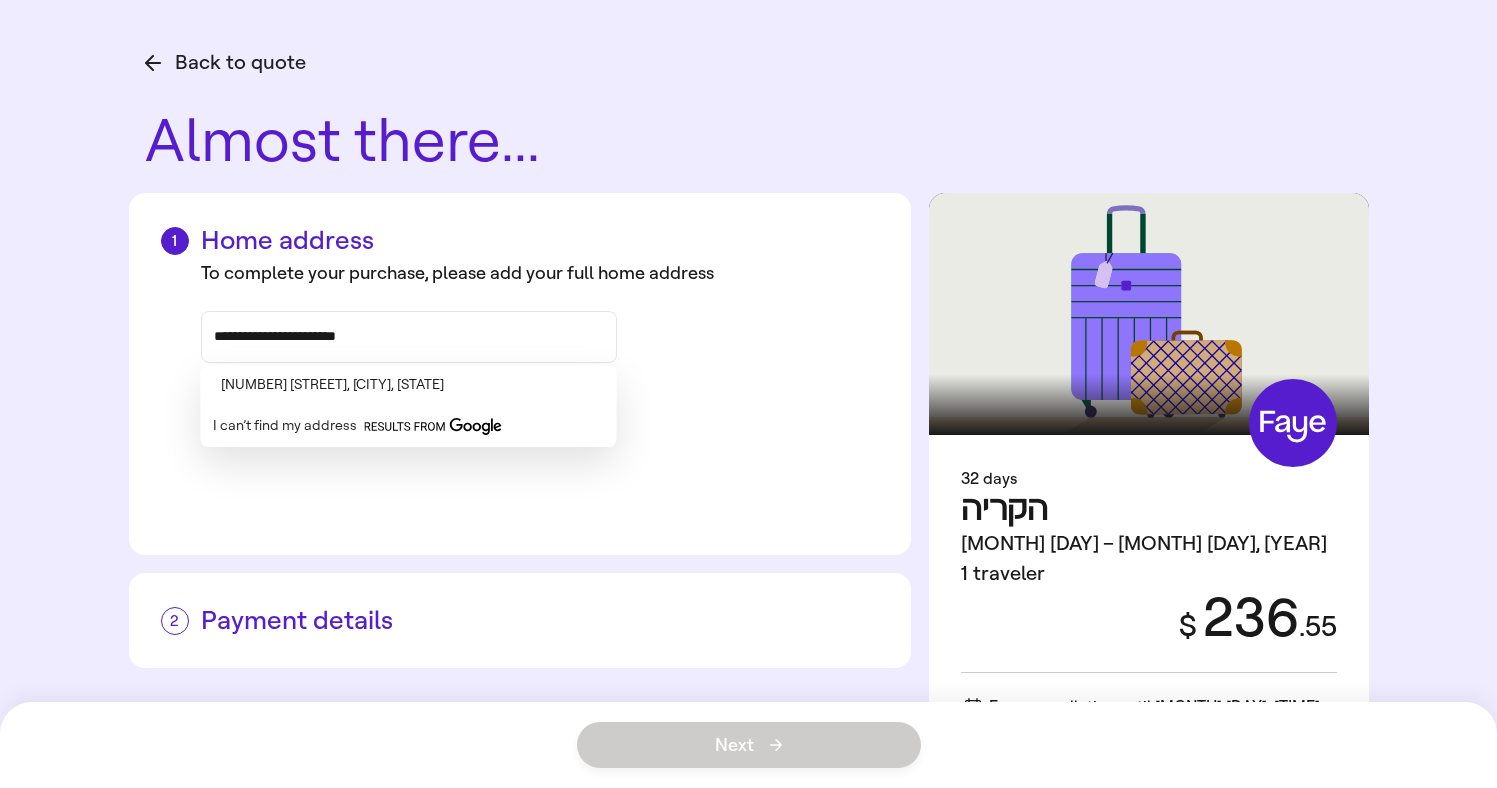 drag, startPoint x: 255, startPoint y: 339, endPoint x: 172, endPoint y: 338, distance: 83.00603 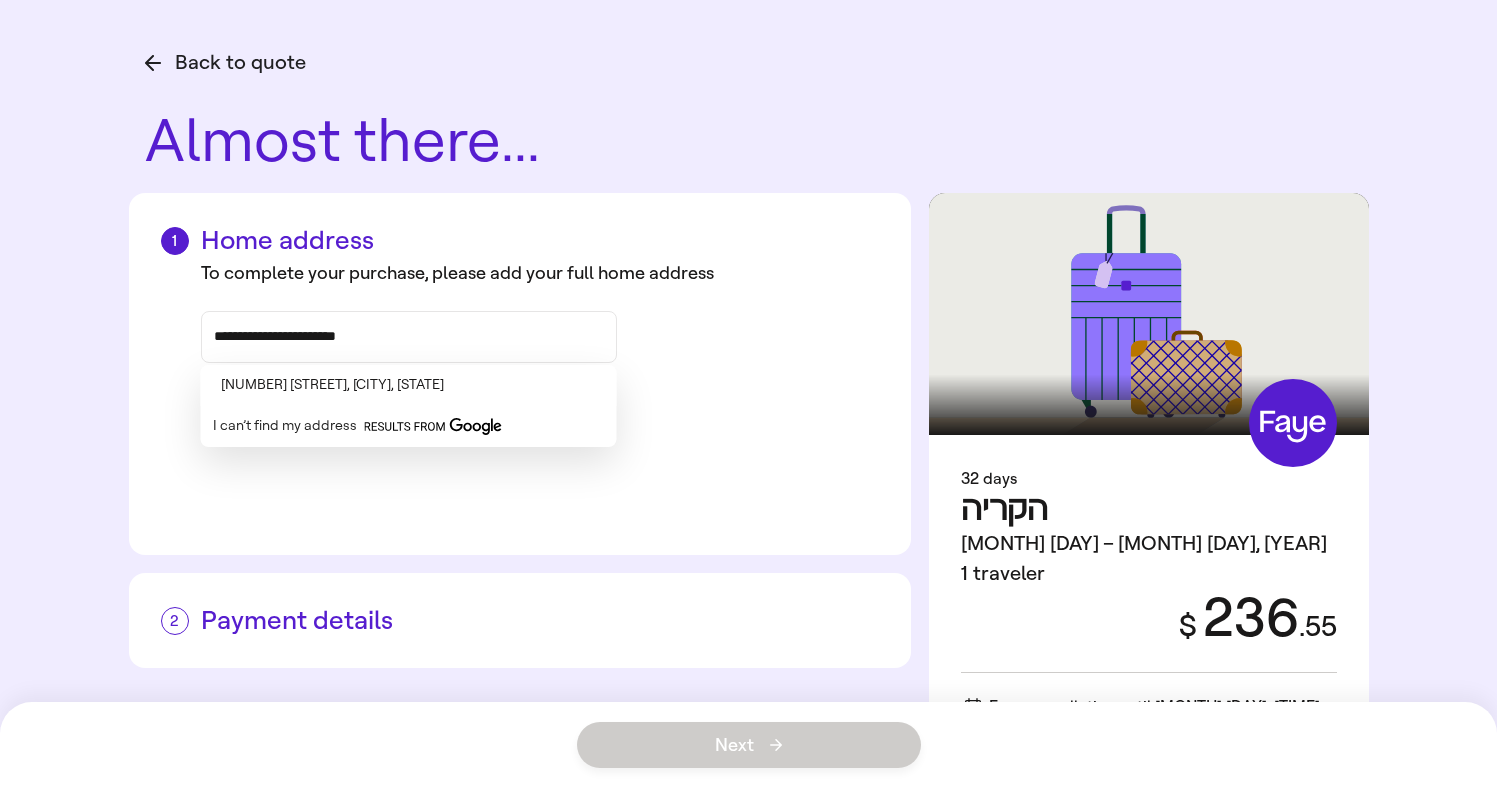 click on "To complete your purchase, please add your full home address [ADDRESS]" at bounding box center [520, 311] 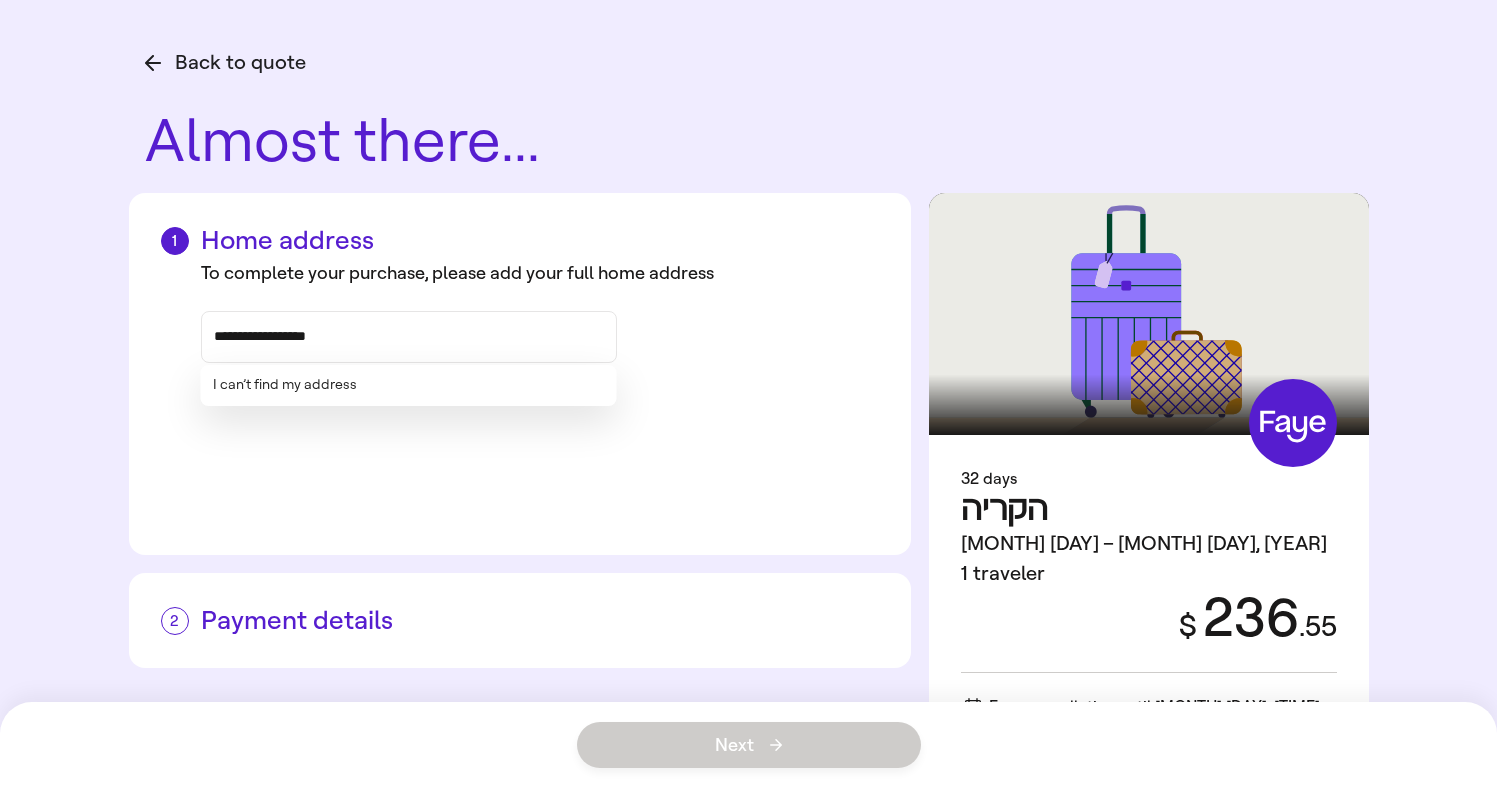click on "[ADDRESS]" at bounding box center (409, 337) 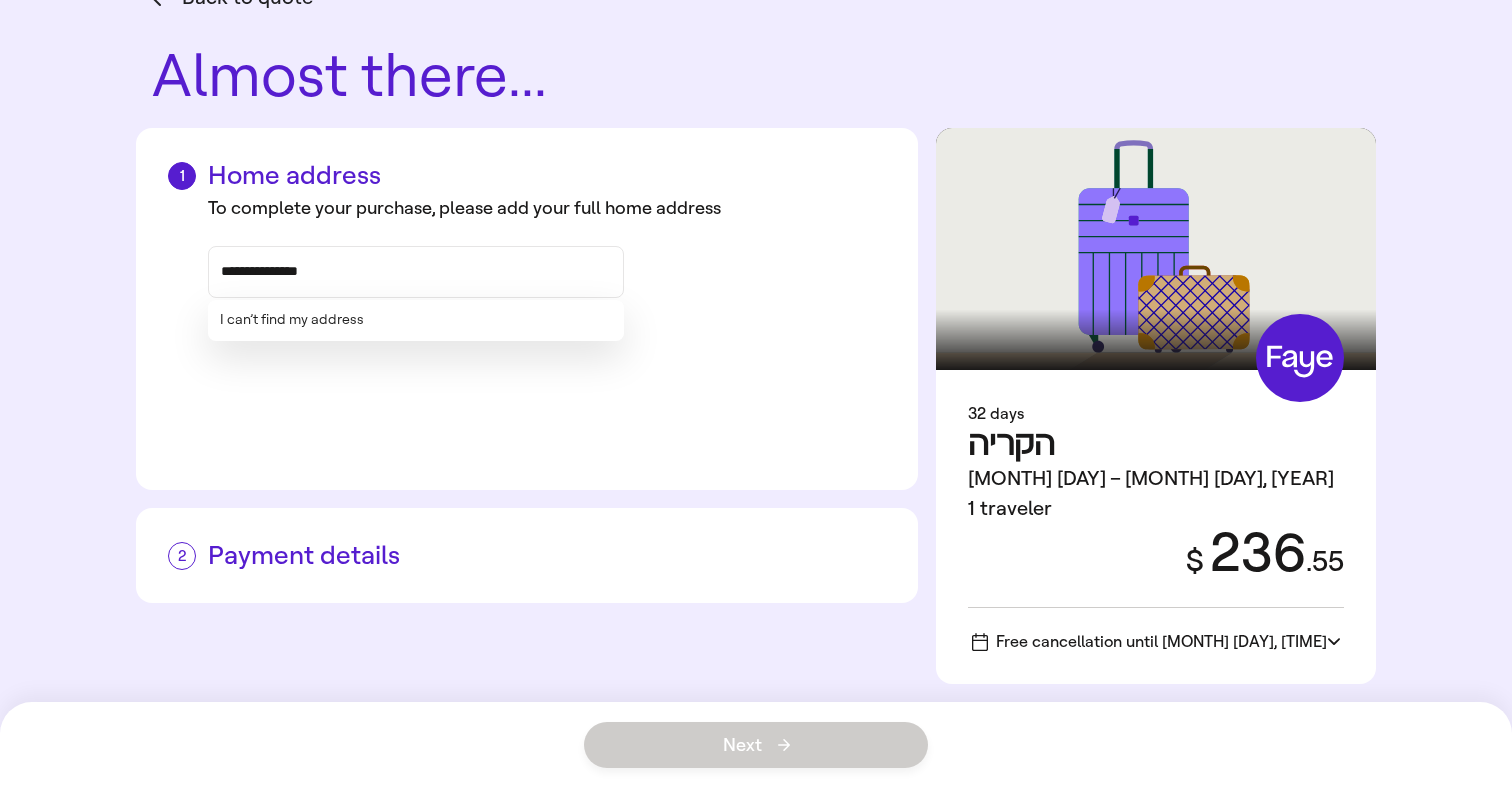 scroll, scrollTop: 0, scrollLeft: 0, axis: both 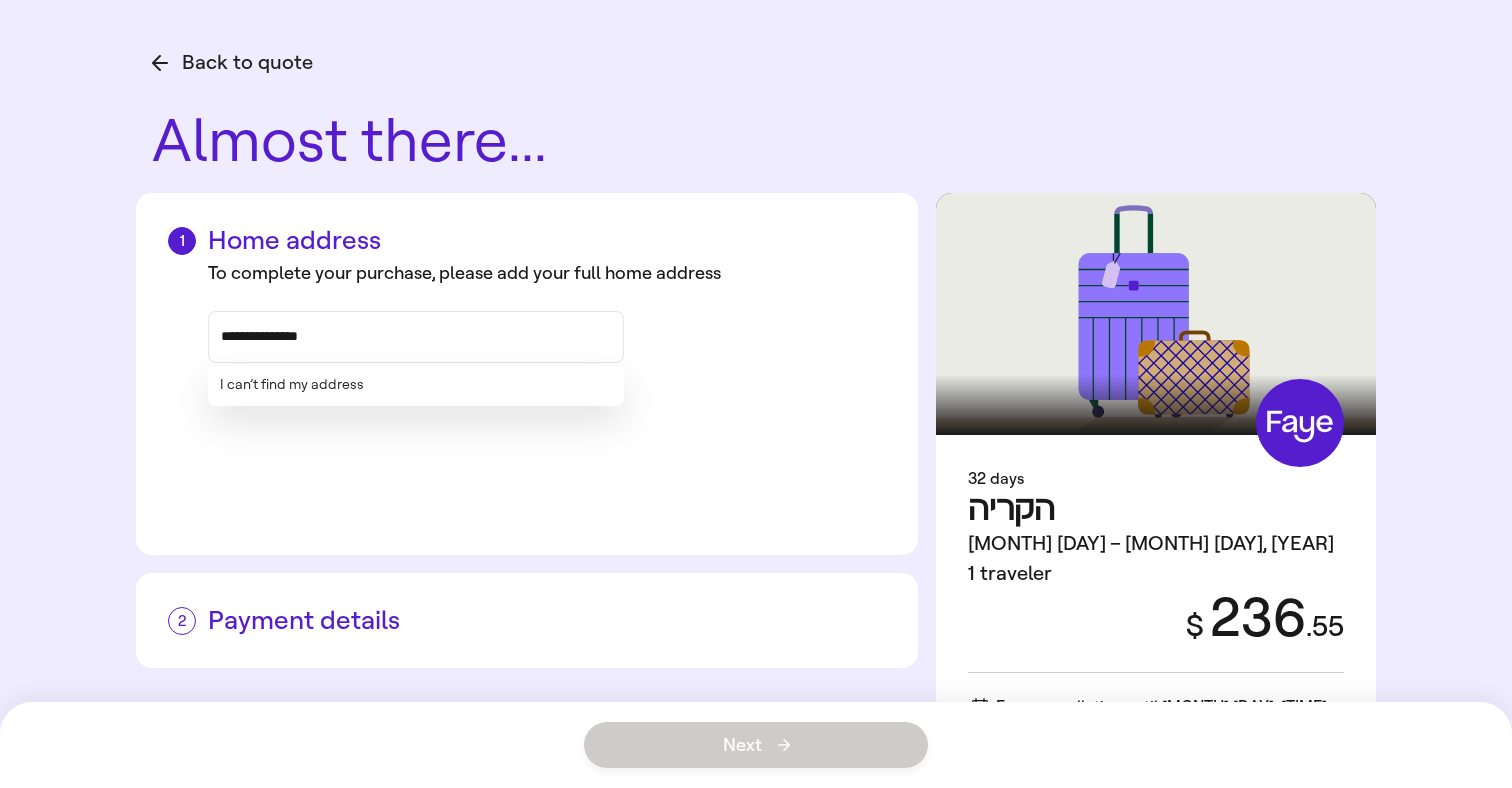 type on "[ADDRESS]" 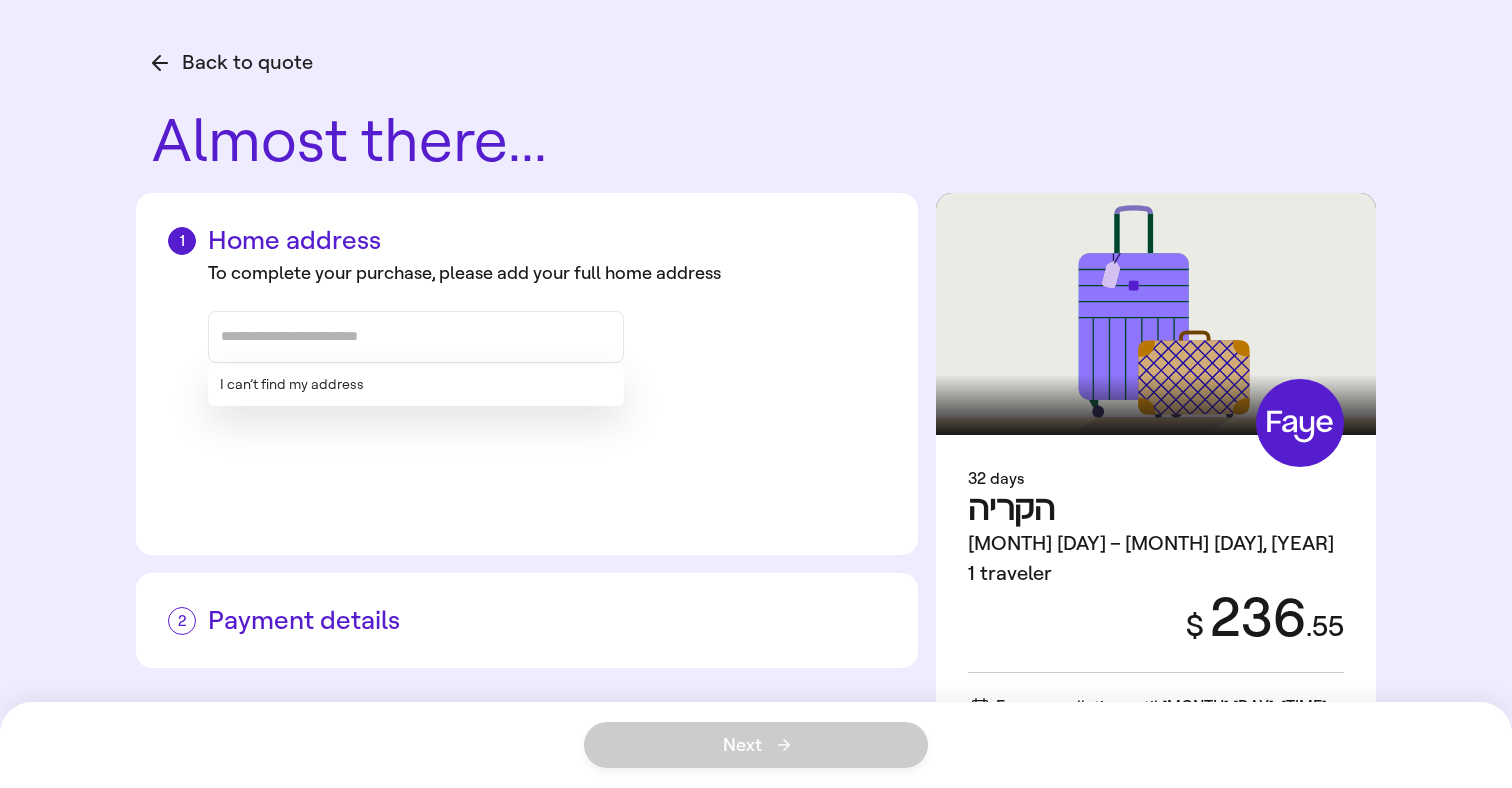 click on "Back to quote" at bounding box center (232, 63) 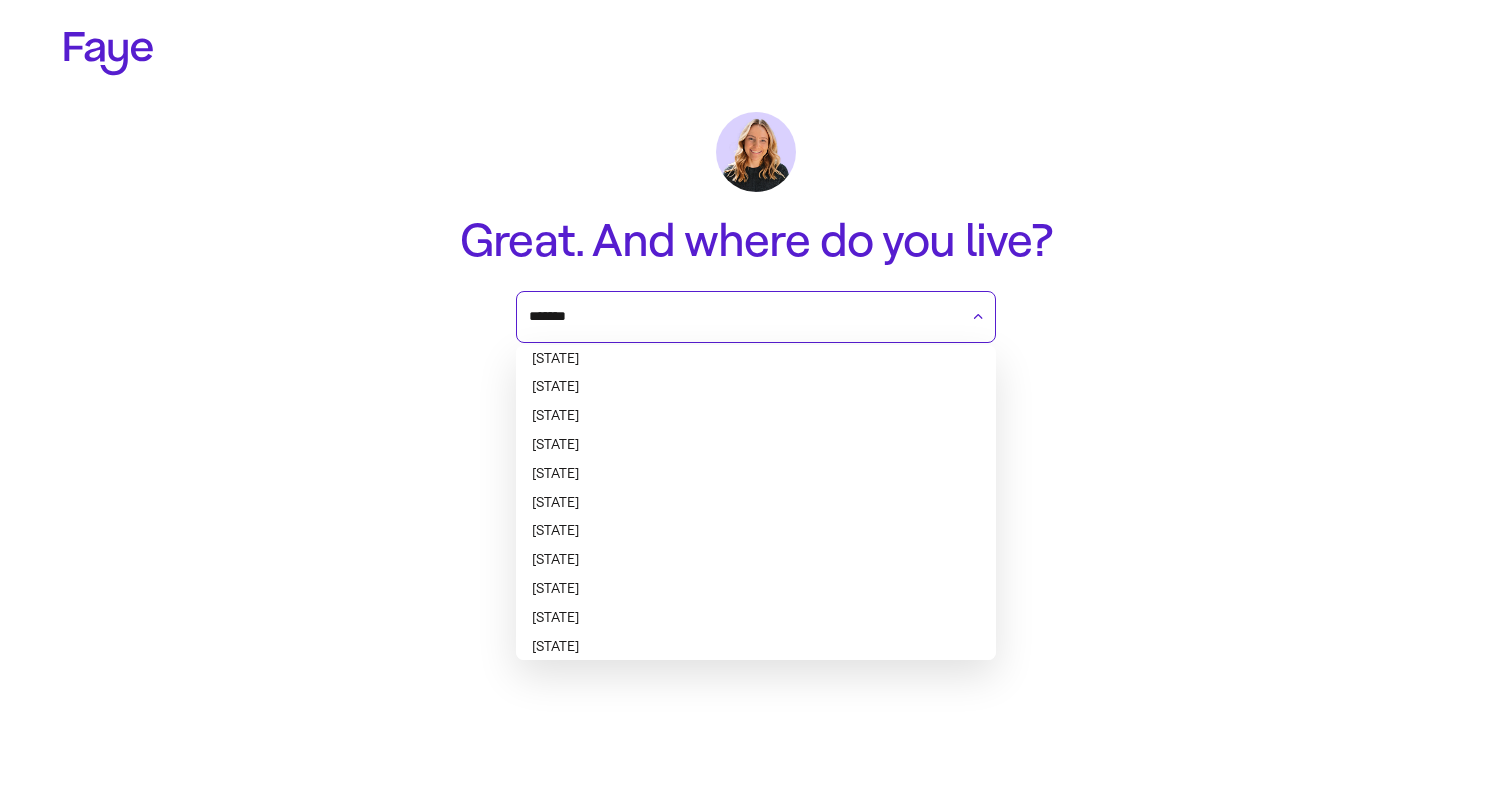 click on "*******" at bounding box center [743, 317] 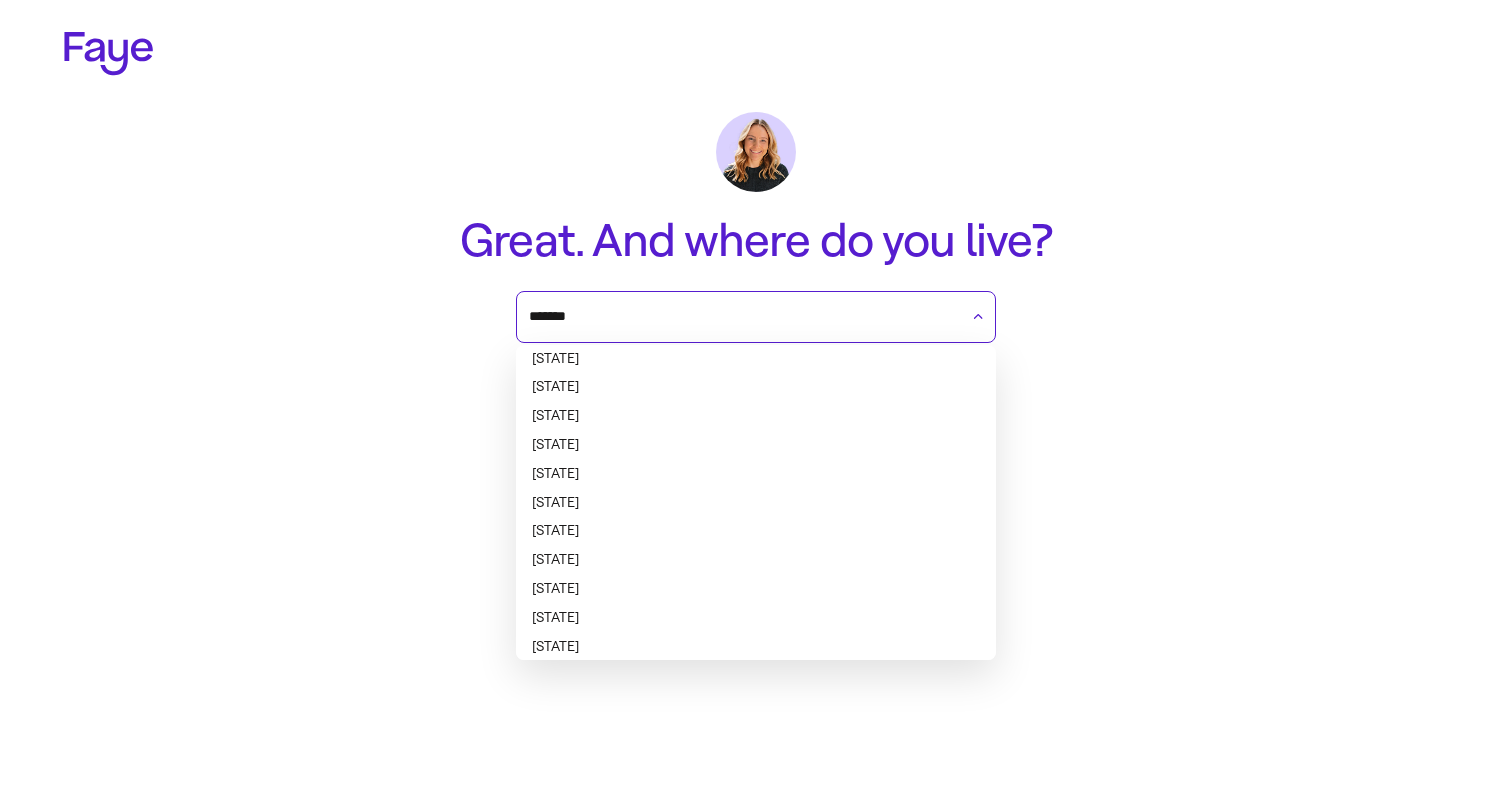 click on "[STATE]" at bounding box center (756, 359) 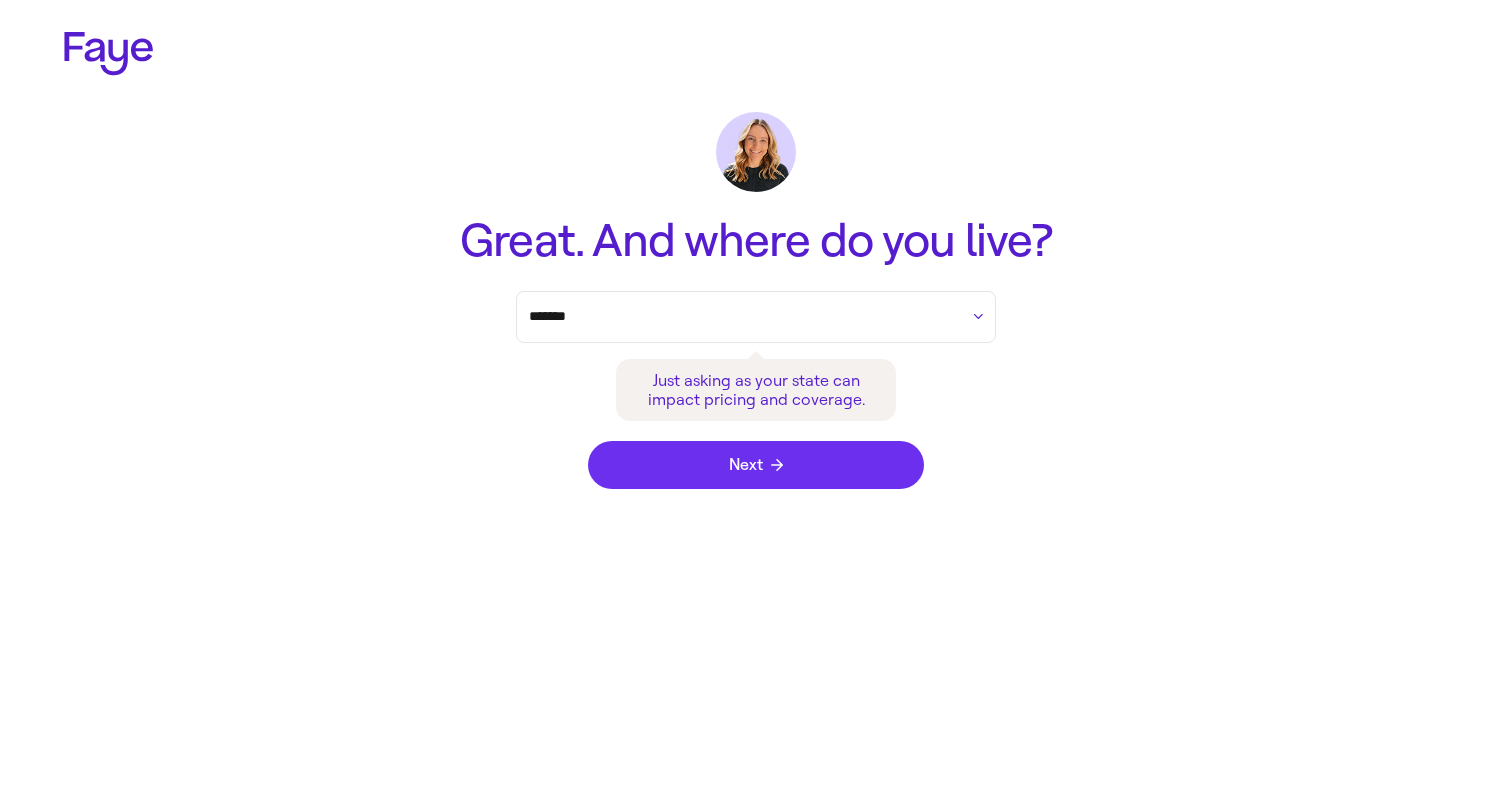 click on "Next" at bounding box center (756, 465) 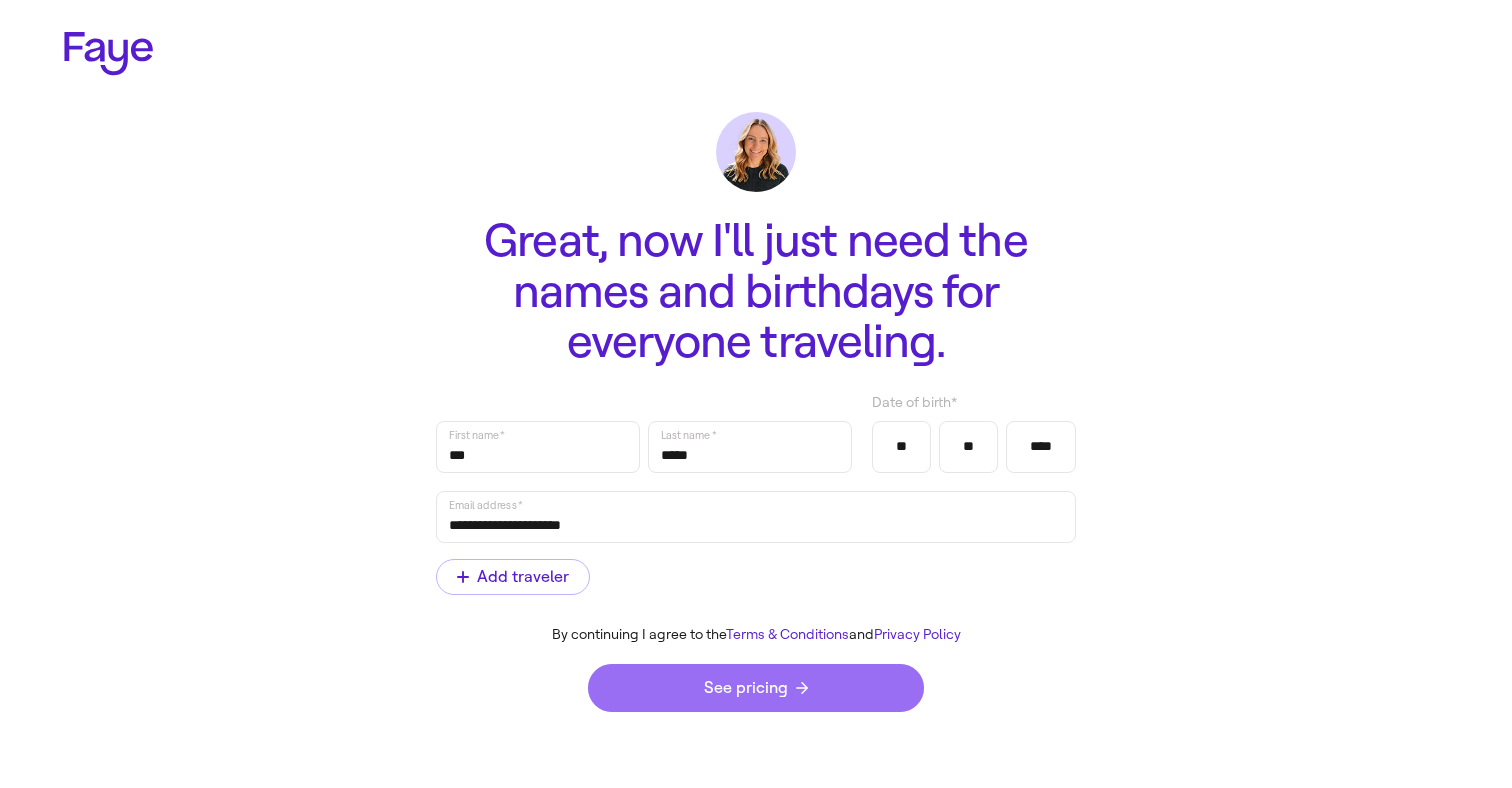 click on "See pricing" at bounding box center (756, 688) 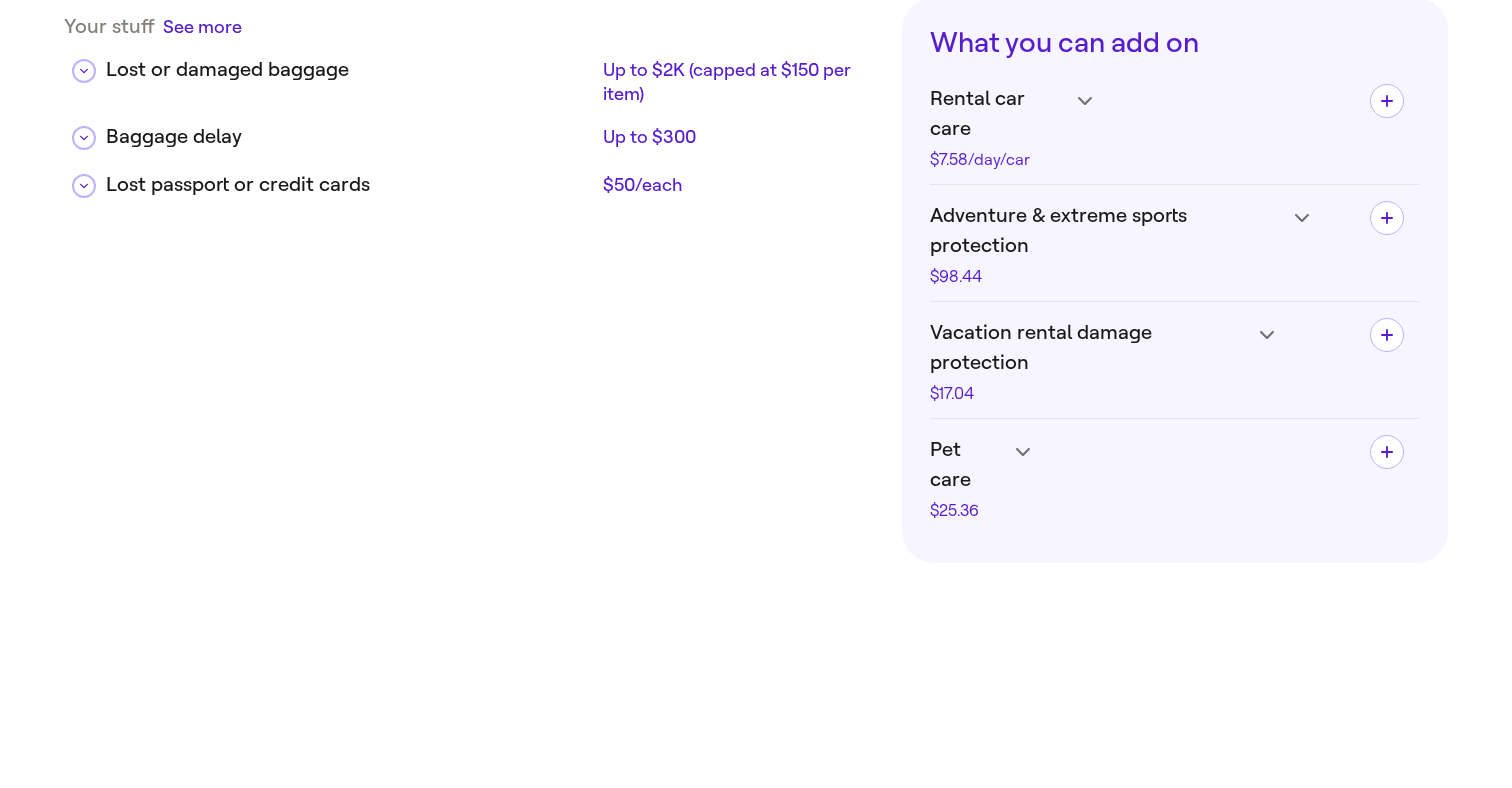 scroll, scrollTop: 861, scrollLeft: 0, axis: vertical 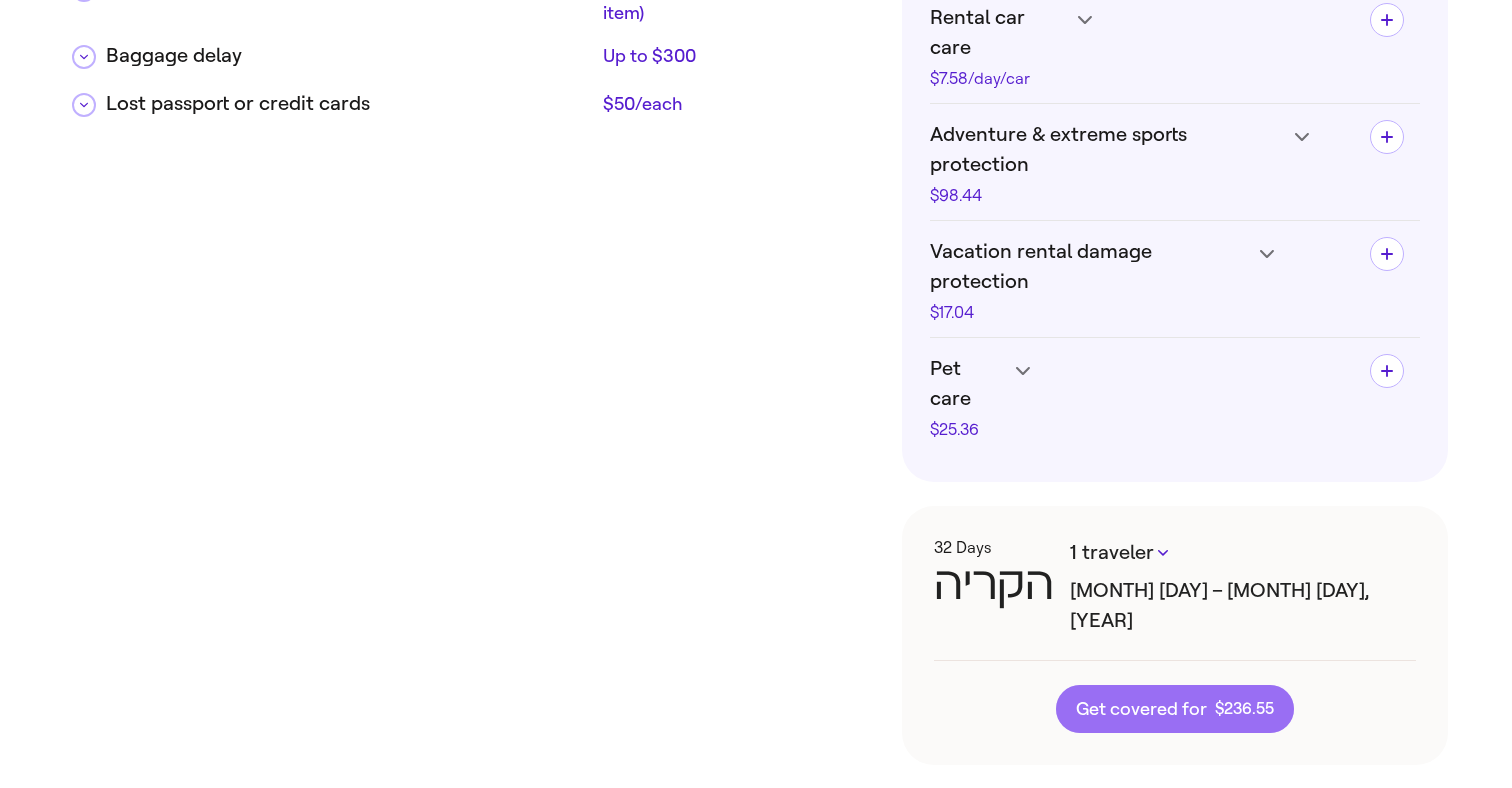 click on "Get covered for $ 236 . 55" at bounding box center [1175, 709] 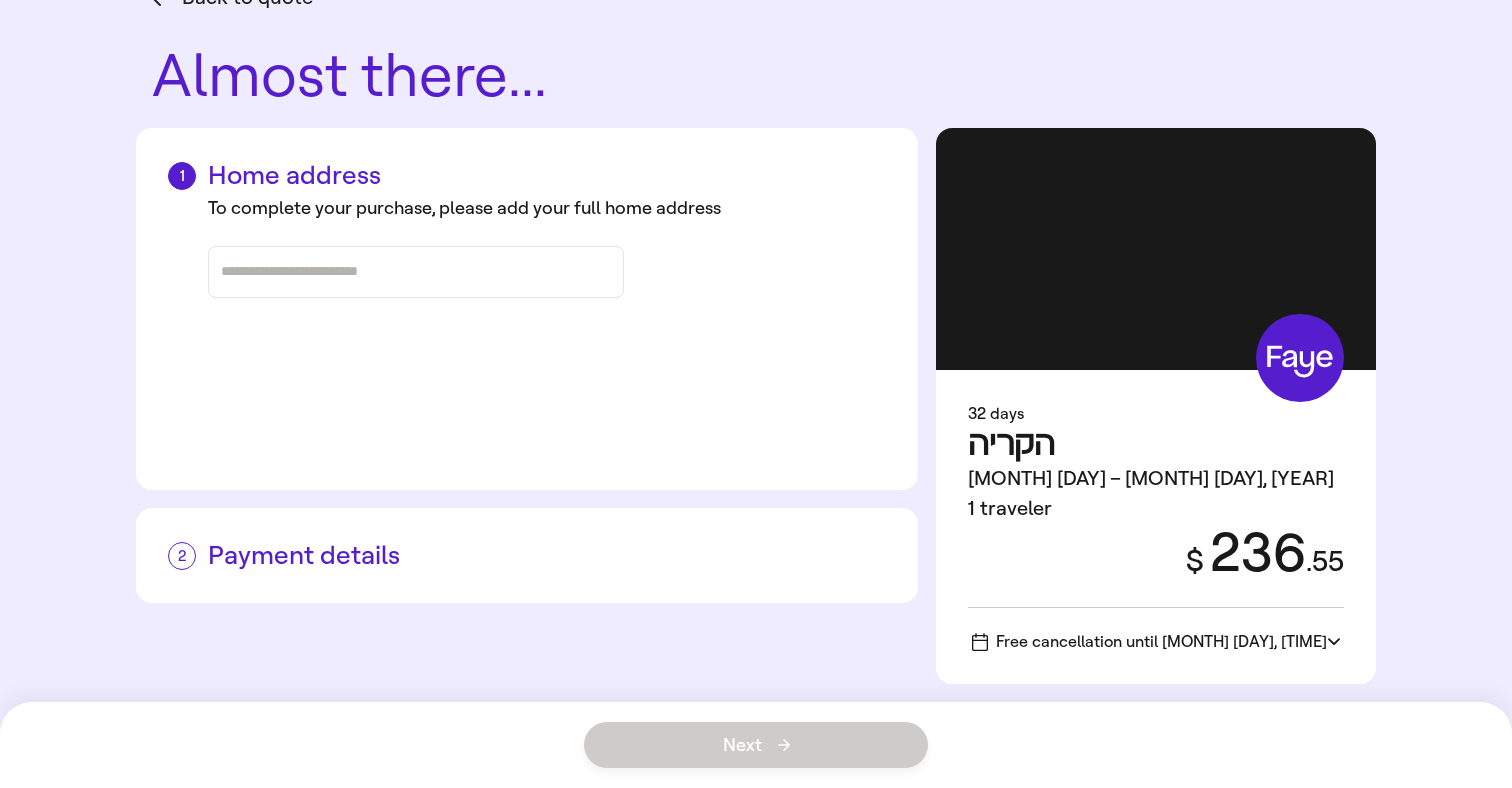 scroll, scrollTop: 0, scrollLeft: 0, axis: both 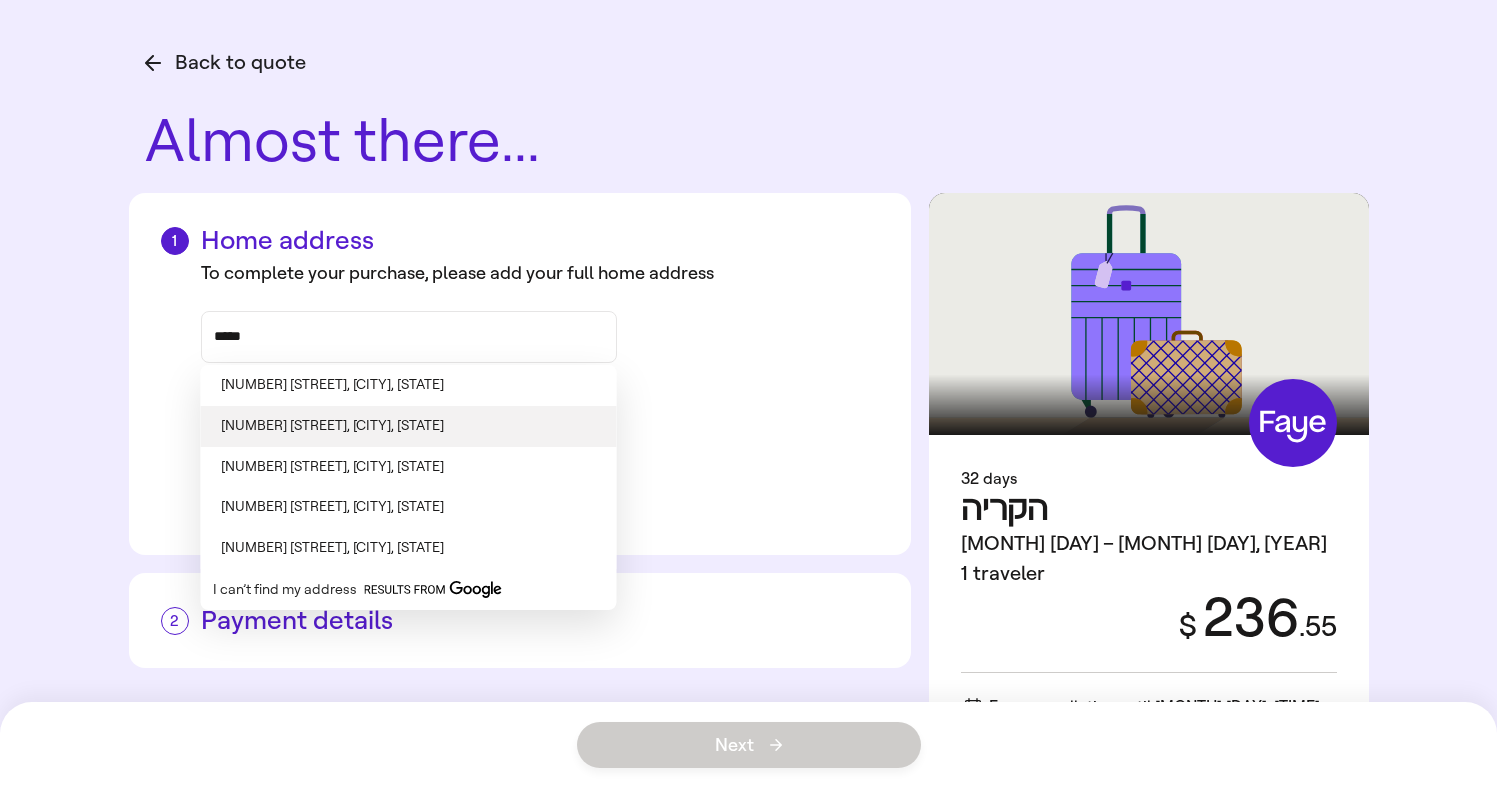 click on "[NUMBER] [STREET], [CITY], [STATE]" at bounding box center [409, 426] 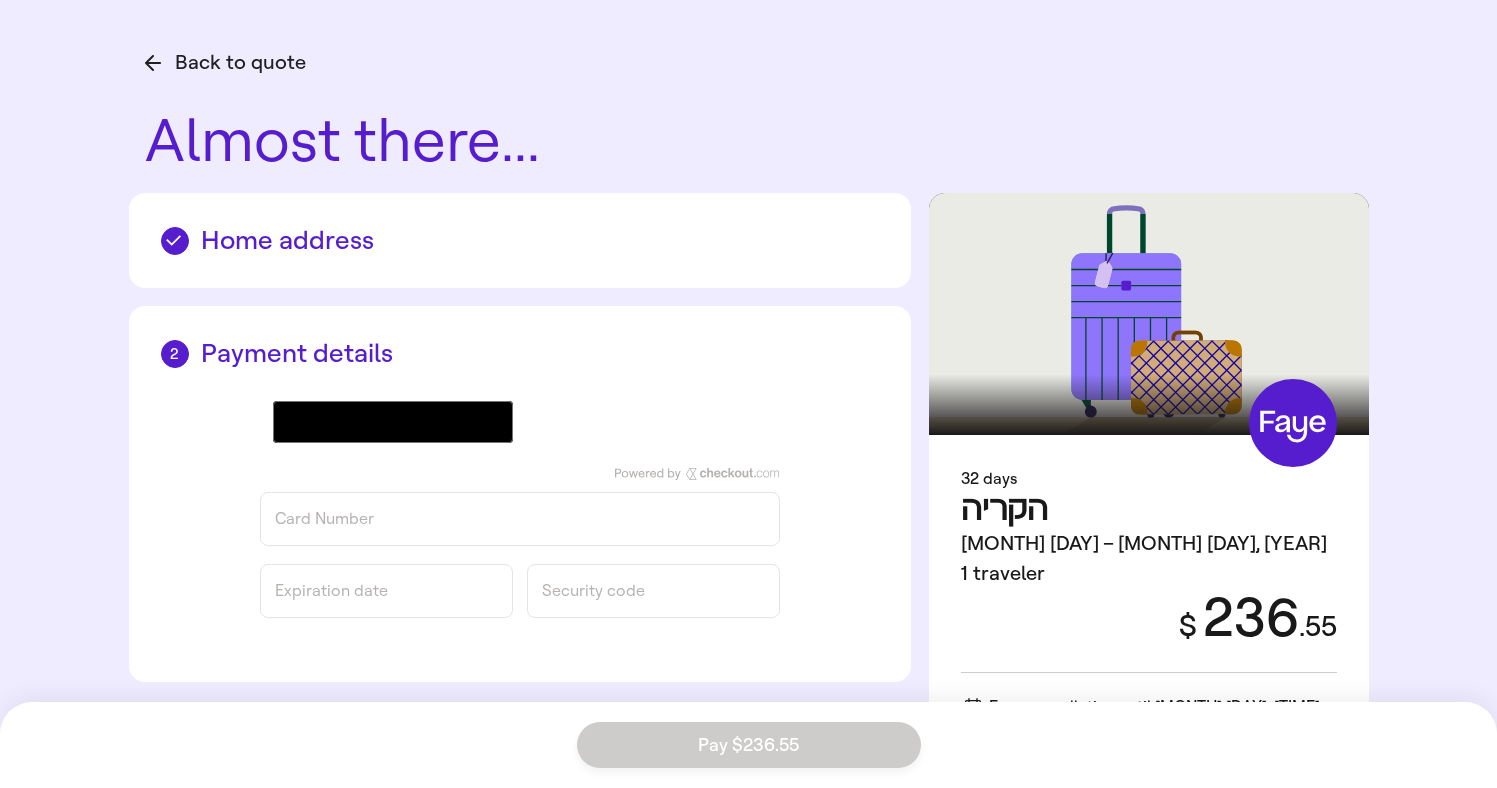 click on "Home address" at bounding box center (520, 240) 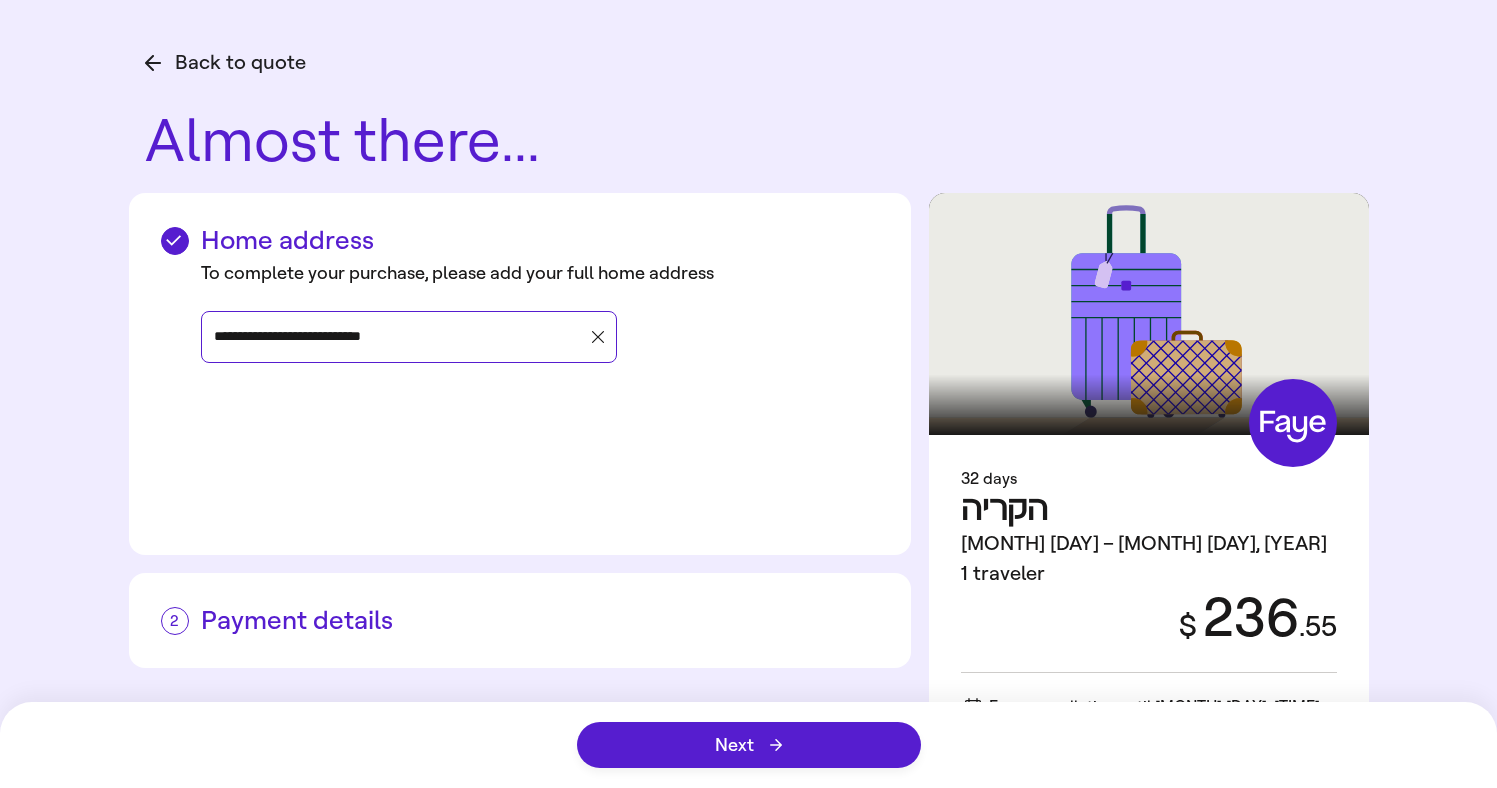 click on "[ADDRESS]" at bounding box center (399, 337) 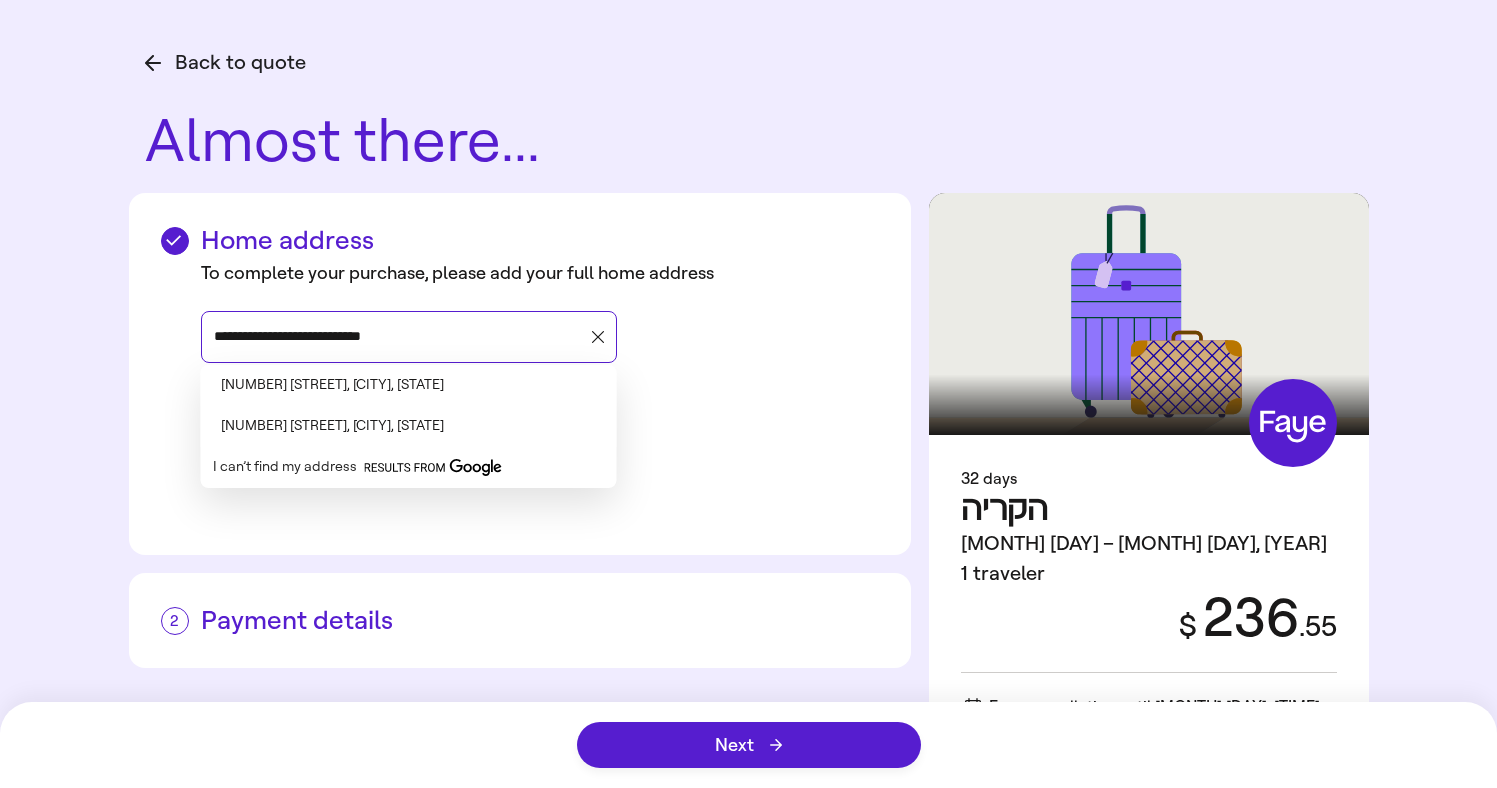 drag, startPoint x: 372, startPoint y: 340, endPoint x: 419, endPoint y: 331, distance: 47.853943 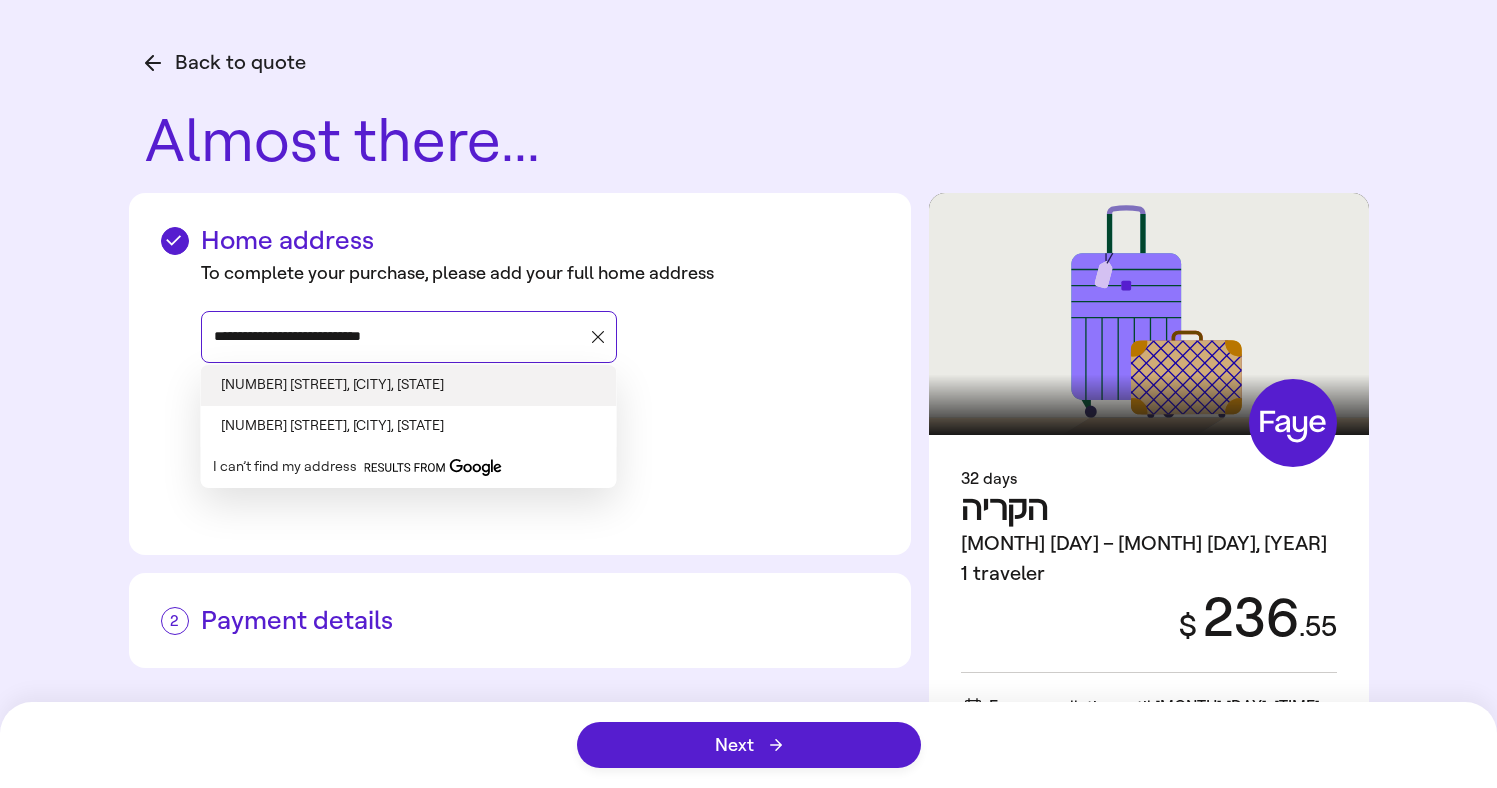 drag, startPoint x: 318, startPoint y: 338, endPoint x: 375, endPoint y: 339, distance: 57.00877 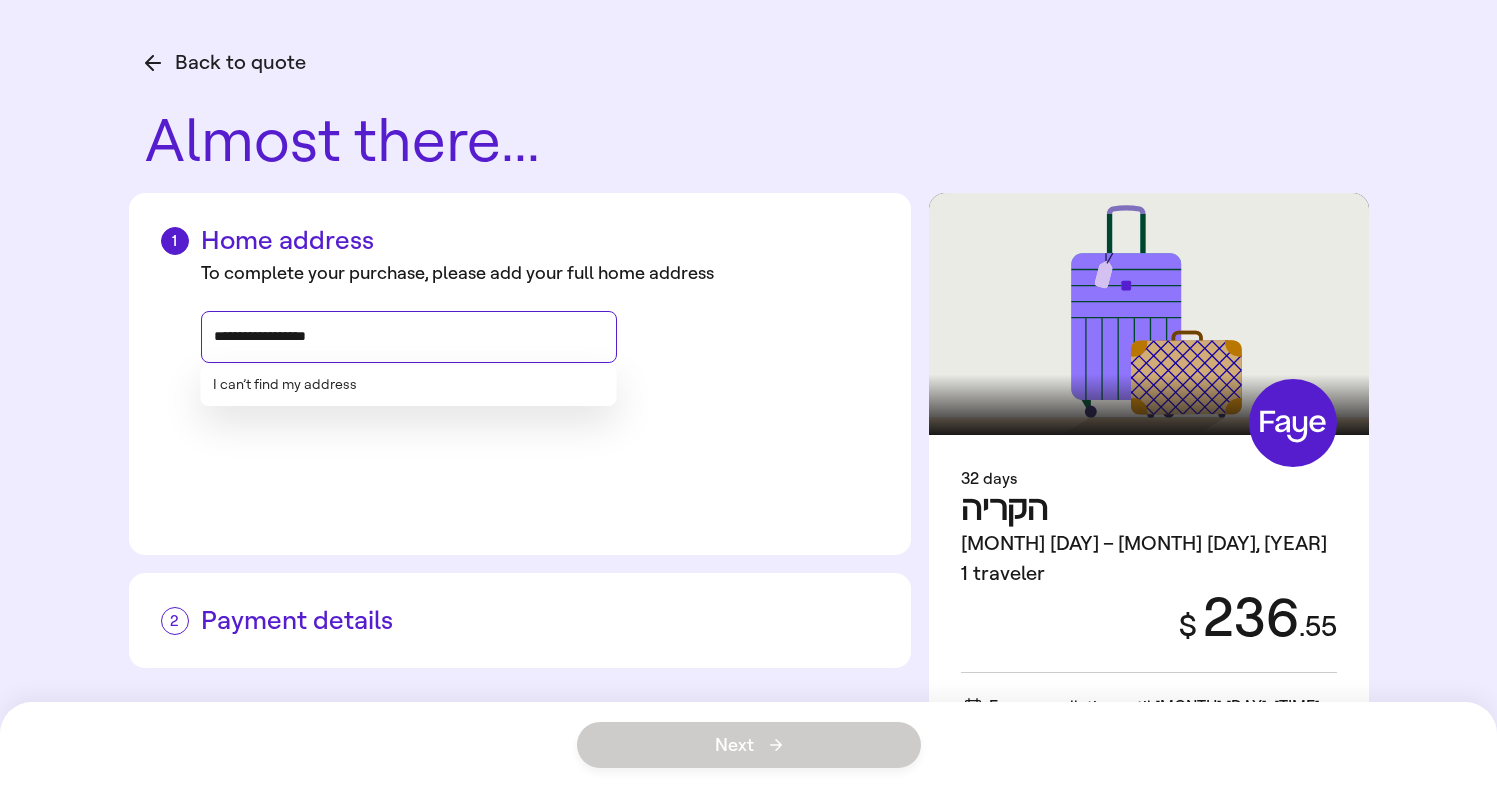 type on "**********" 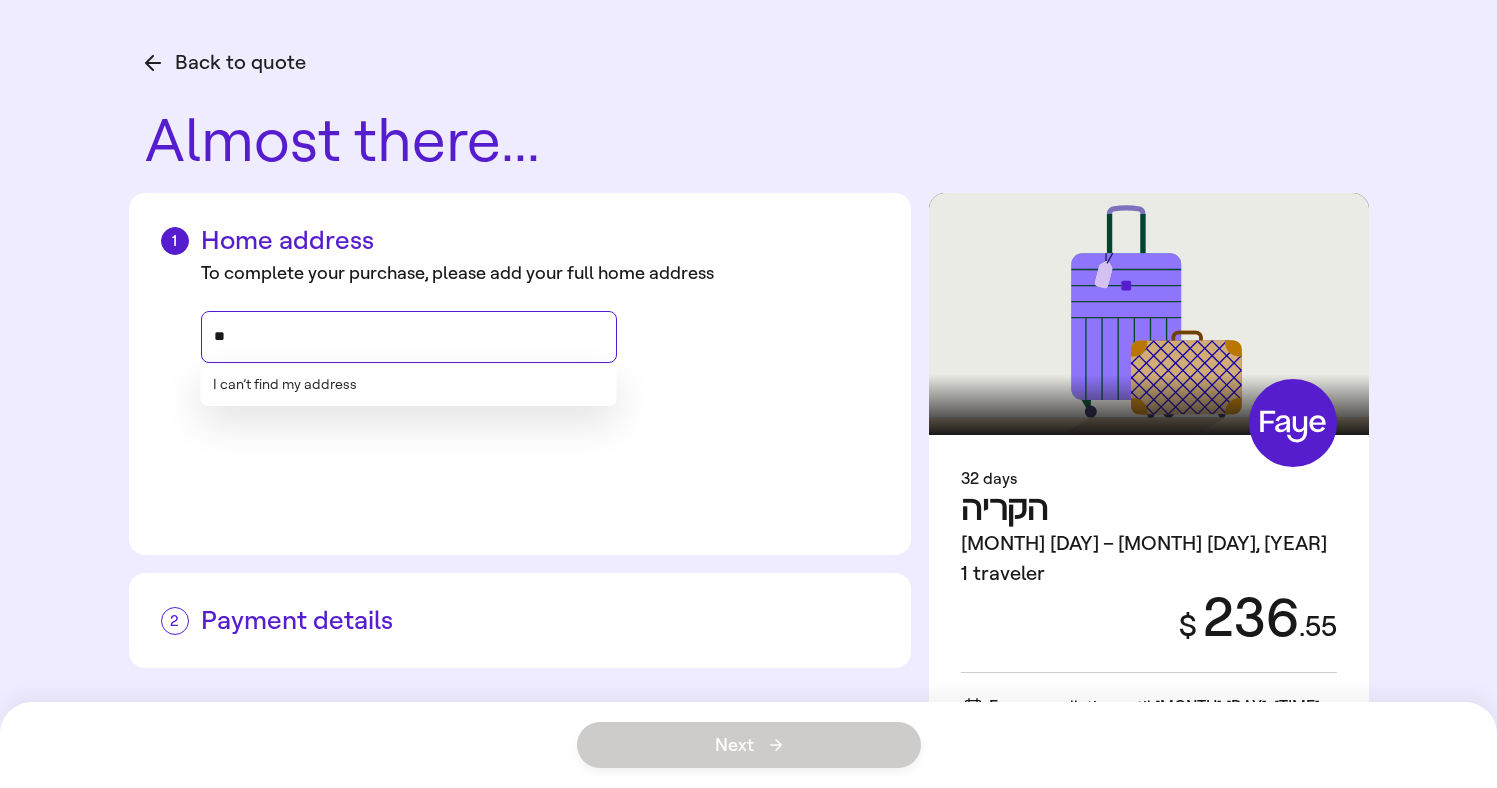 type on "*" 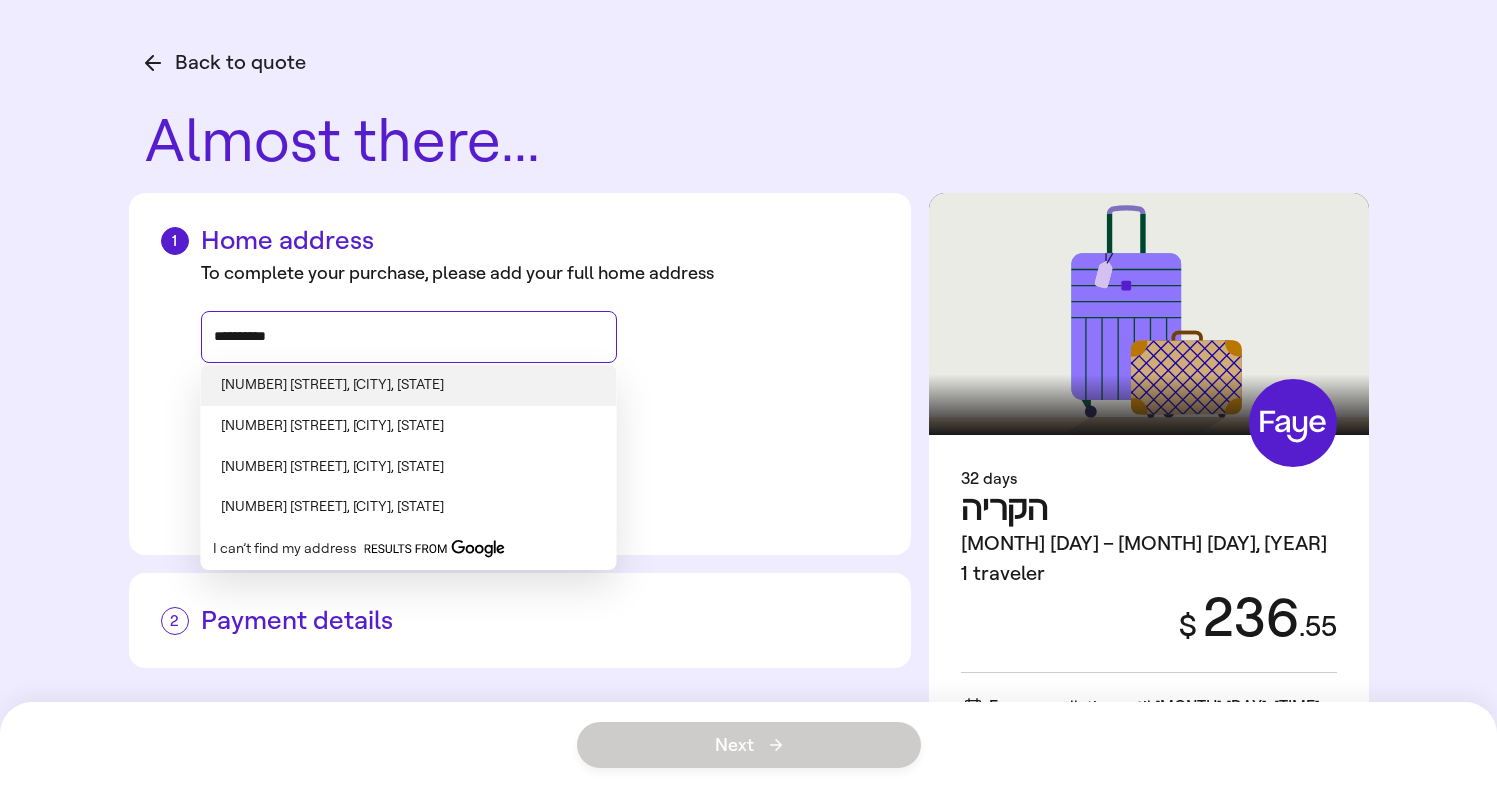click on "**********" at bounding box center [409, 337] 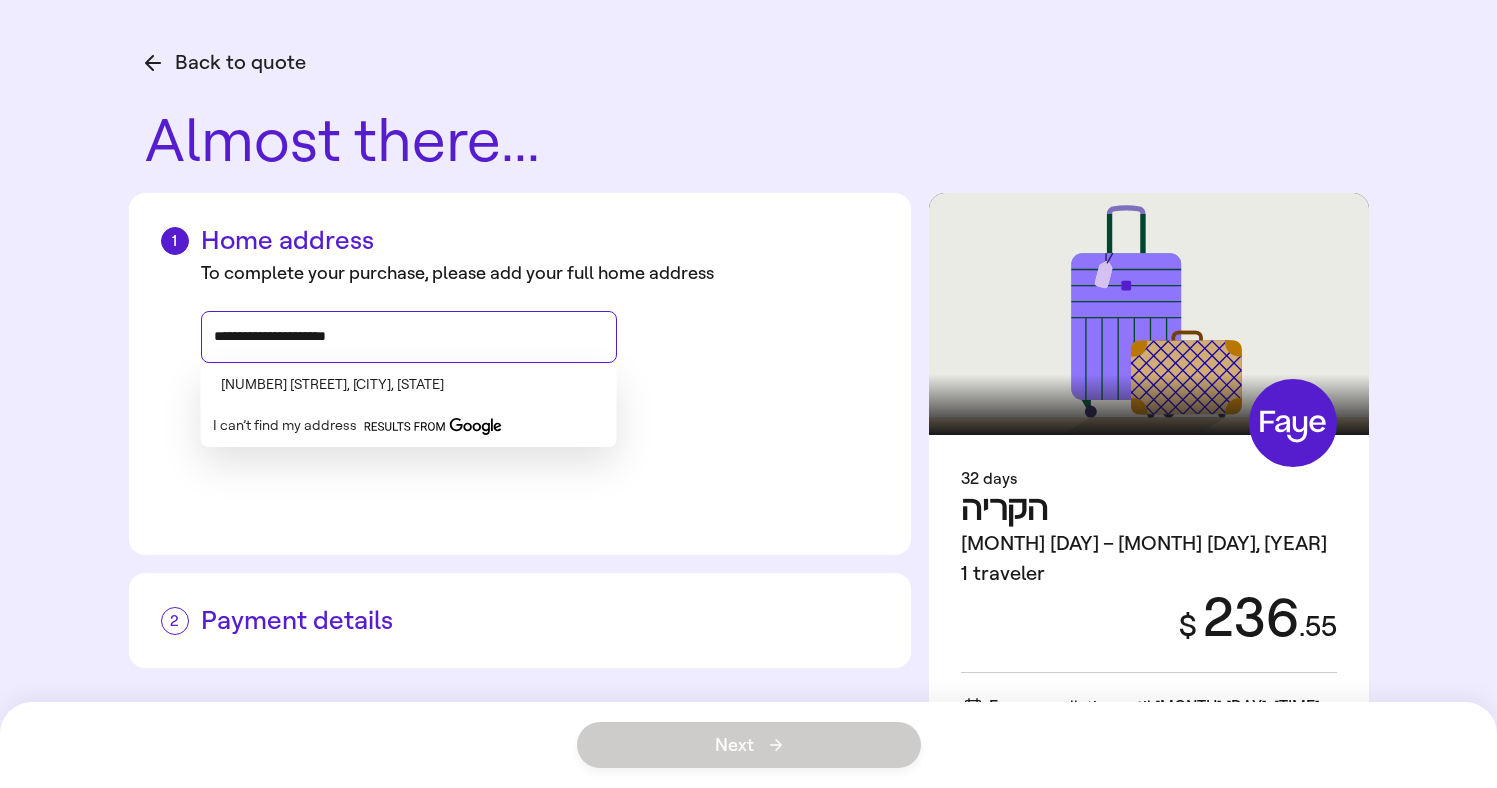 click on "**********" at bounding box center (409, 337) 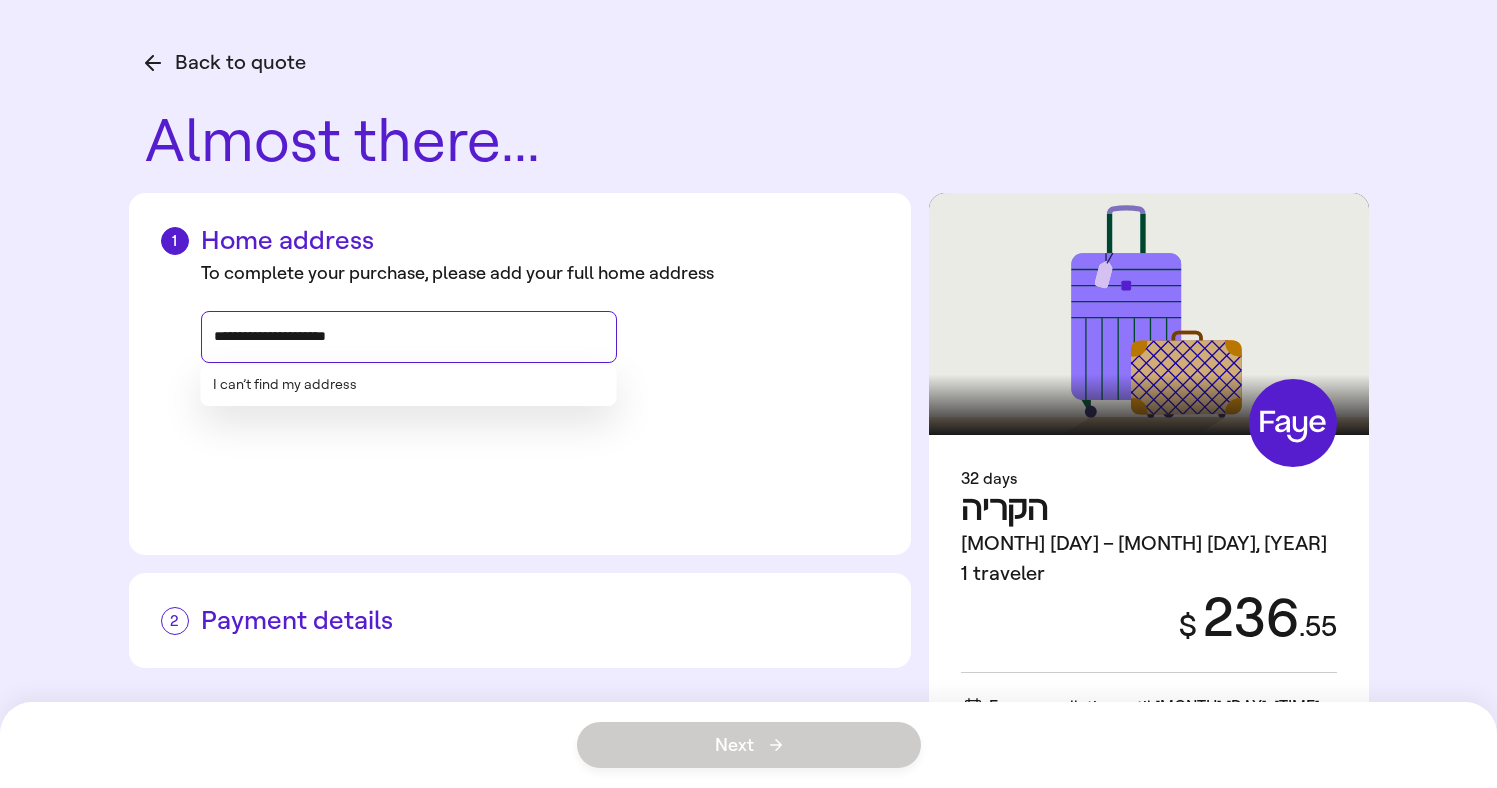 click on "**********" at bounding box center (409, 337) 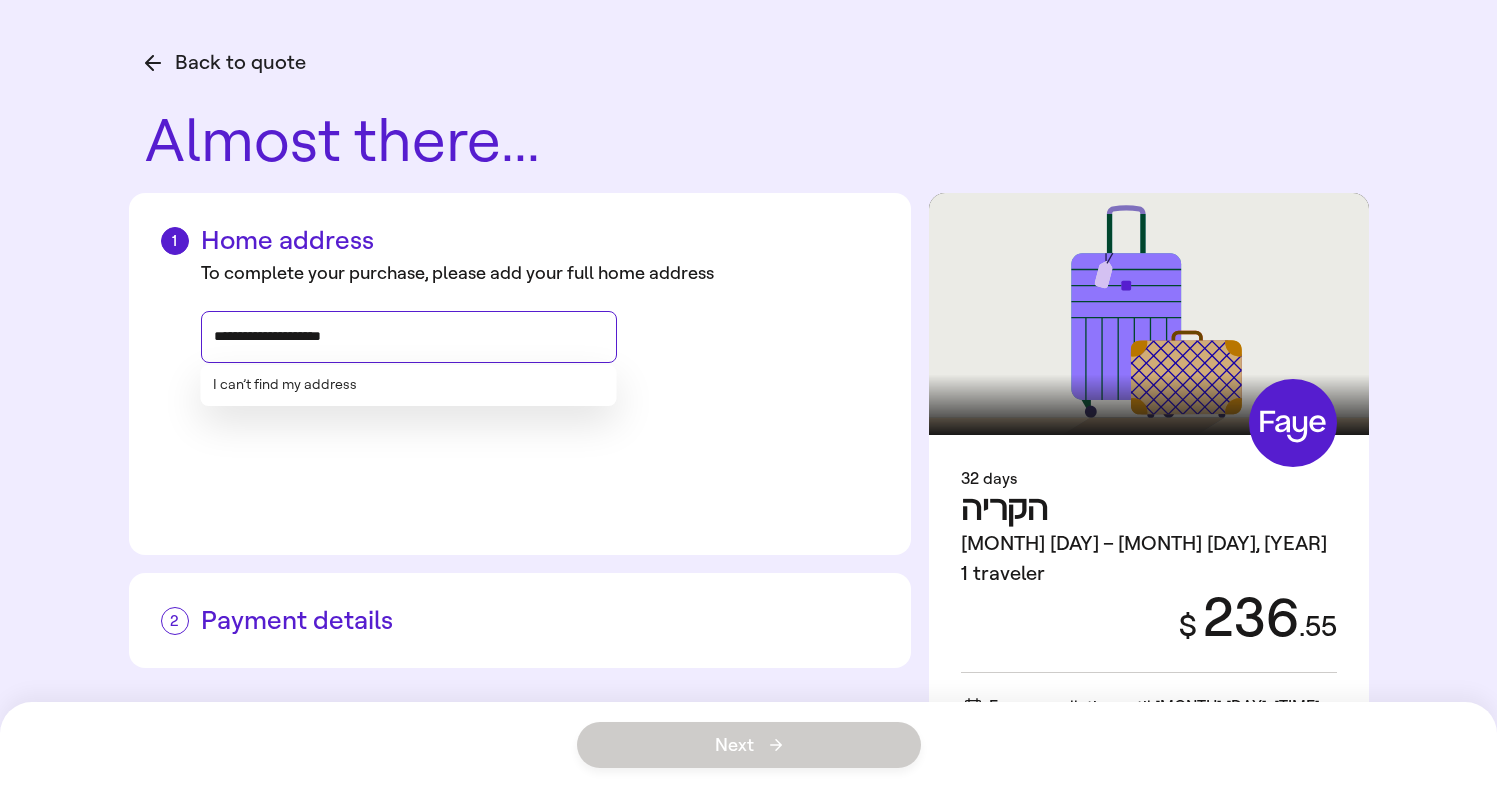 click on "**********" at bounding box center (409, 337) 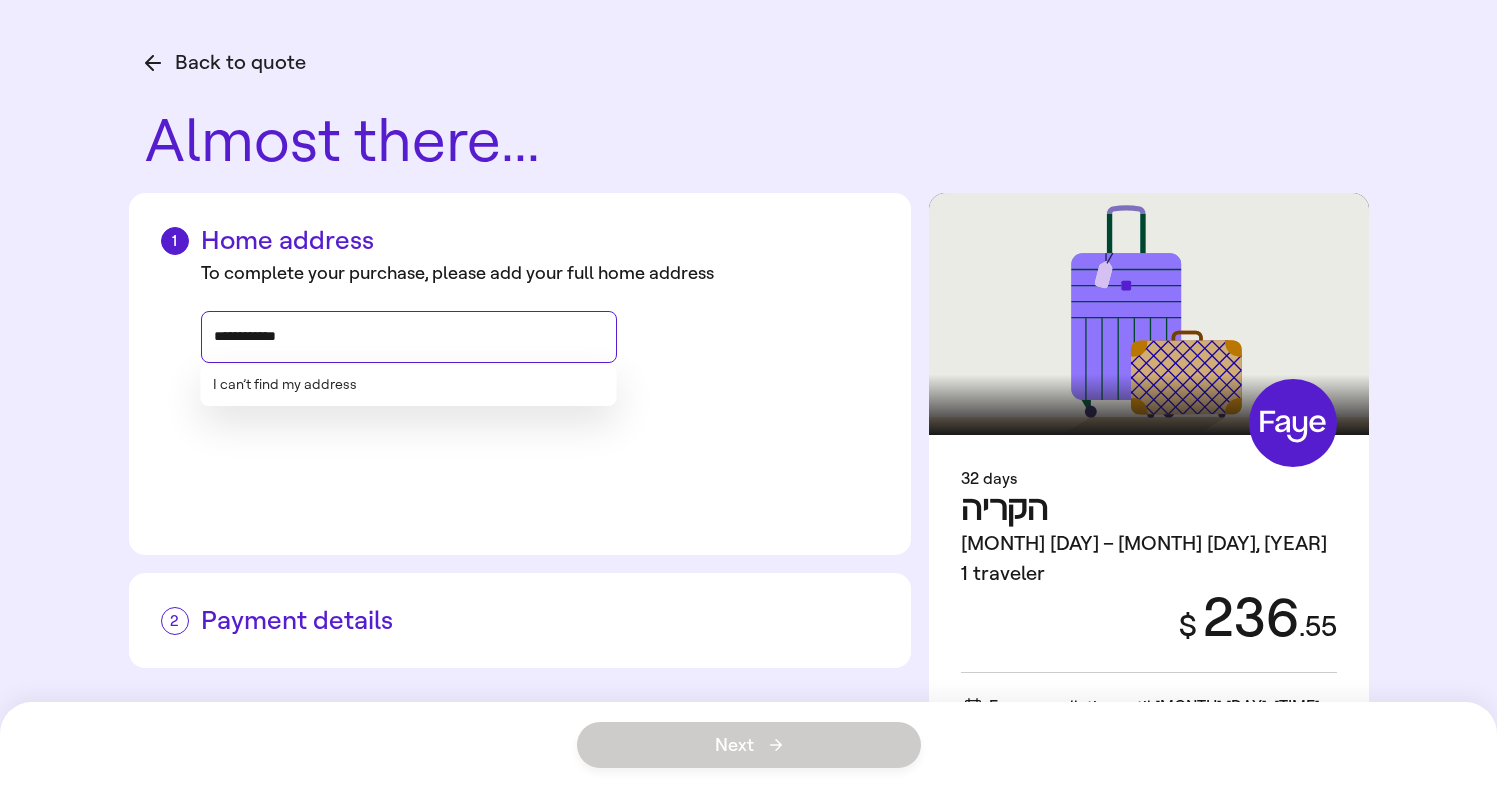 click on "[ADDRESS]" at bounding box center [409, 337] 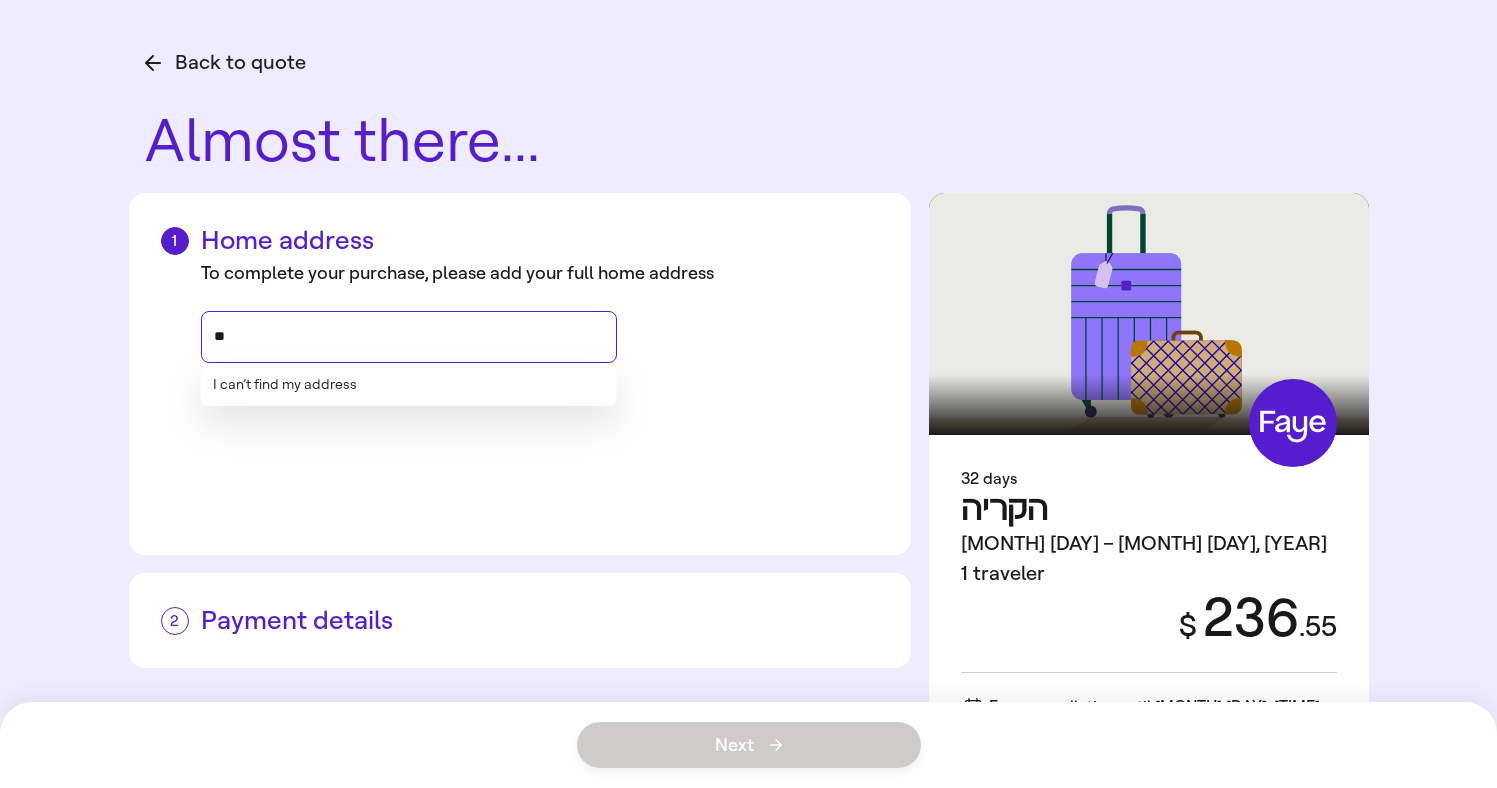 type on "*" 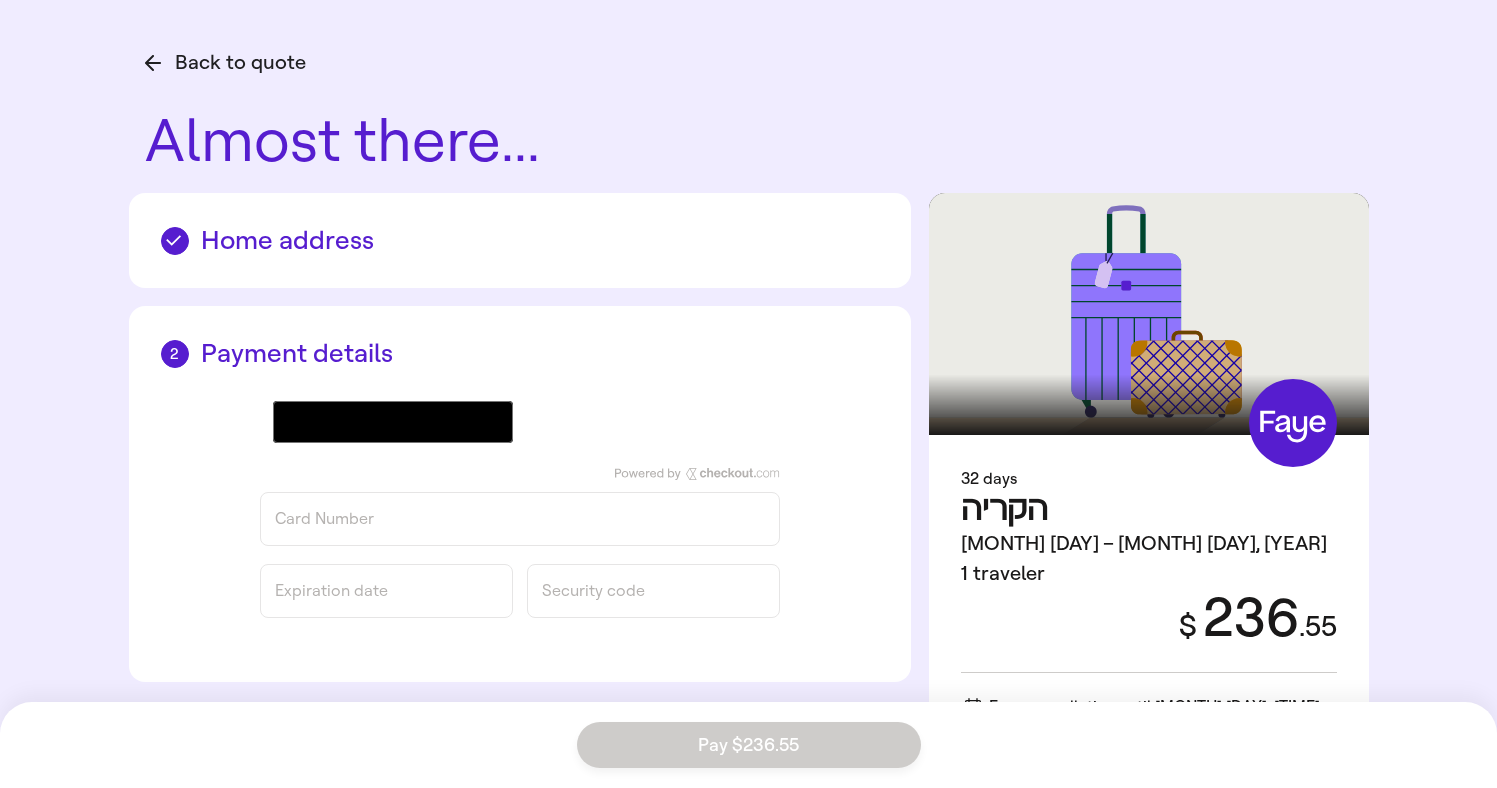 click on "Home address To complete your purchase, please add your full home address [ADDRESS]" at bounding box center (520, 240) 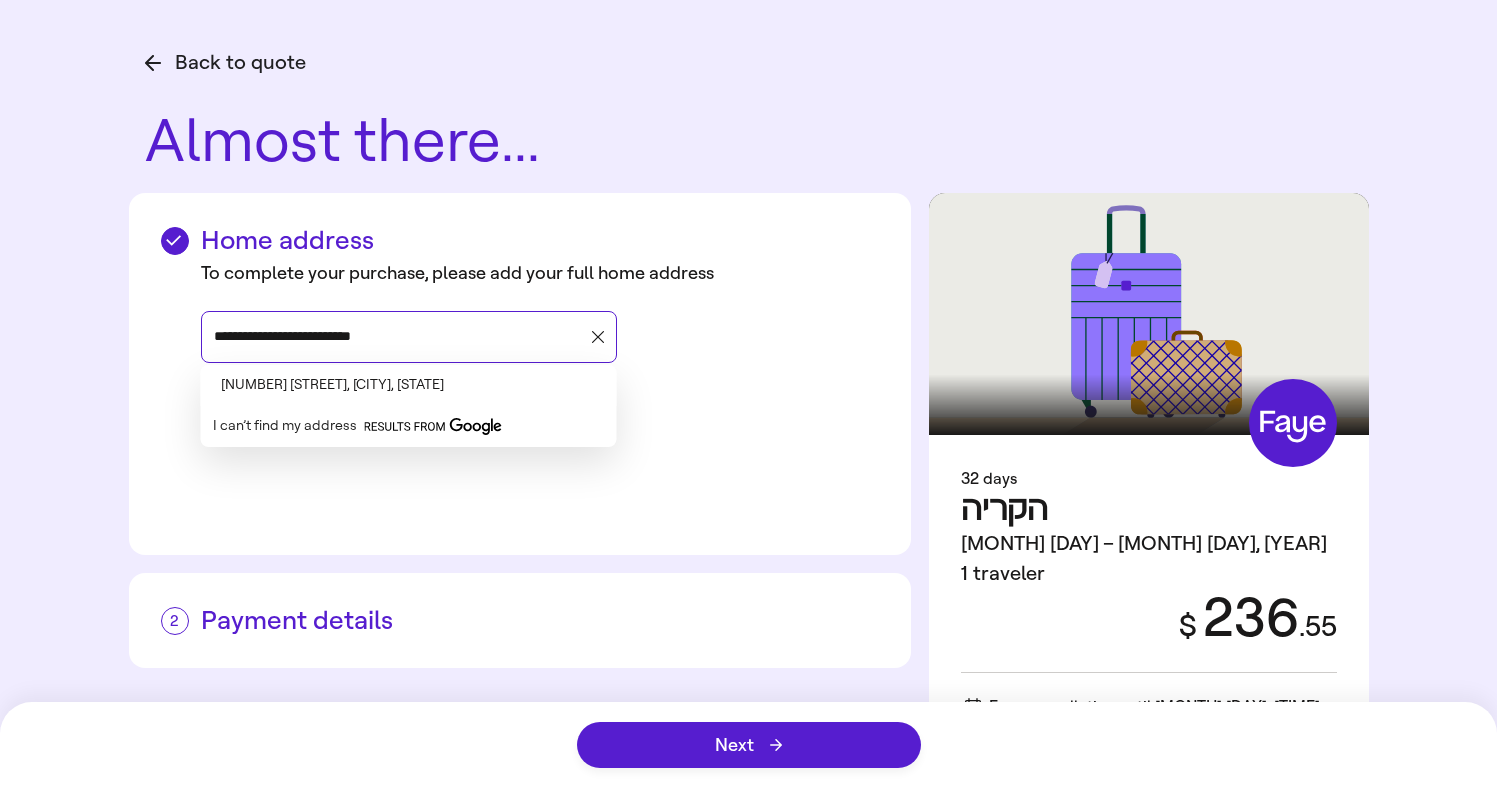 click on "[ADDRESS]" at bounding box center (399, 337) 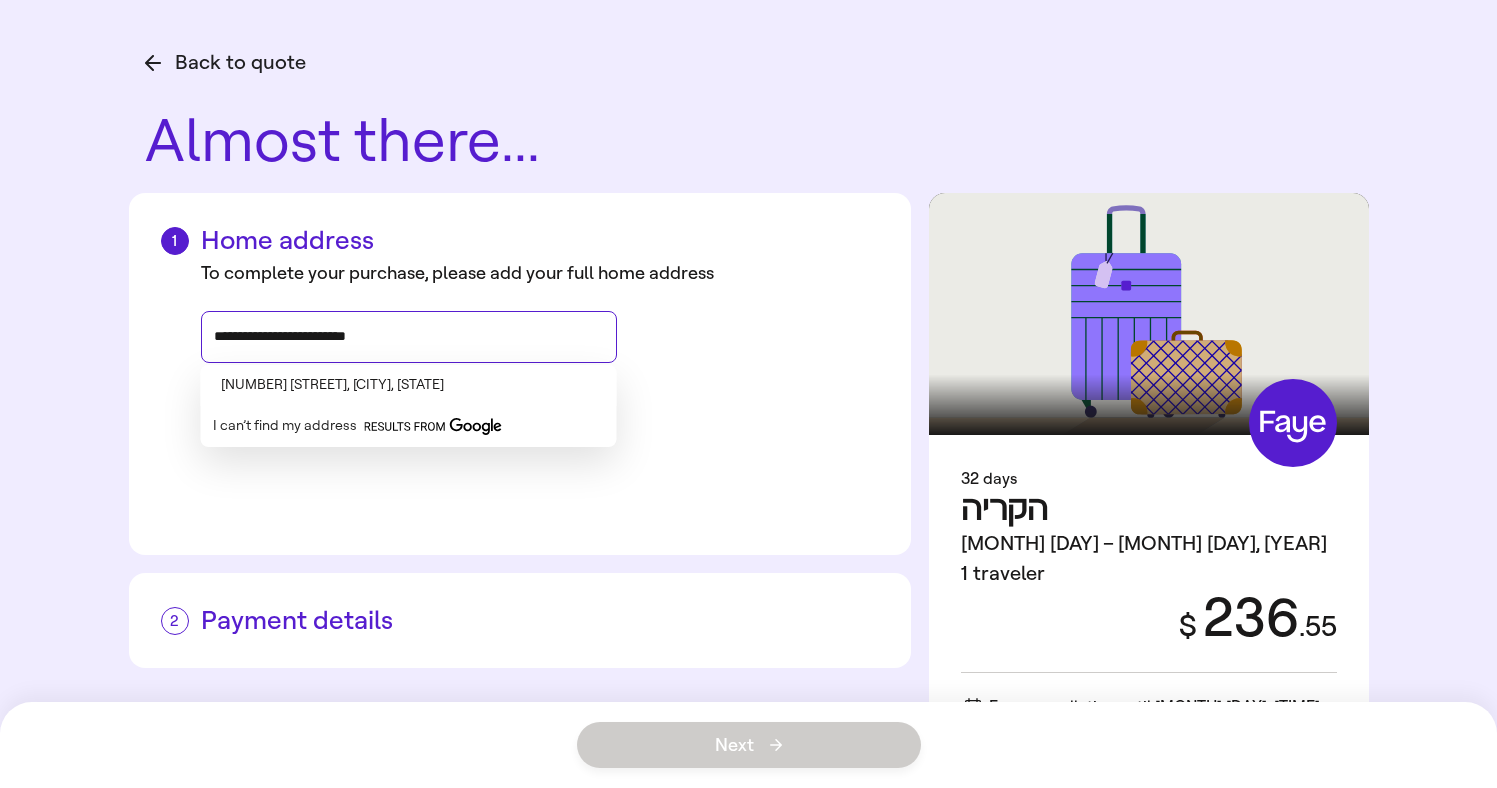 type on "**********" 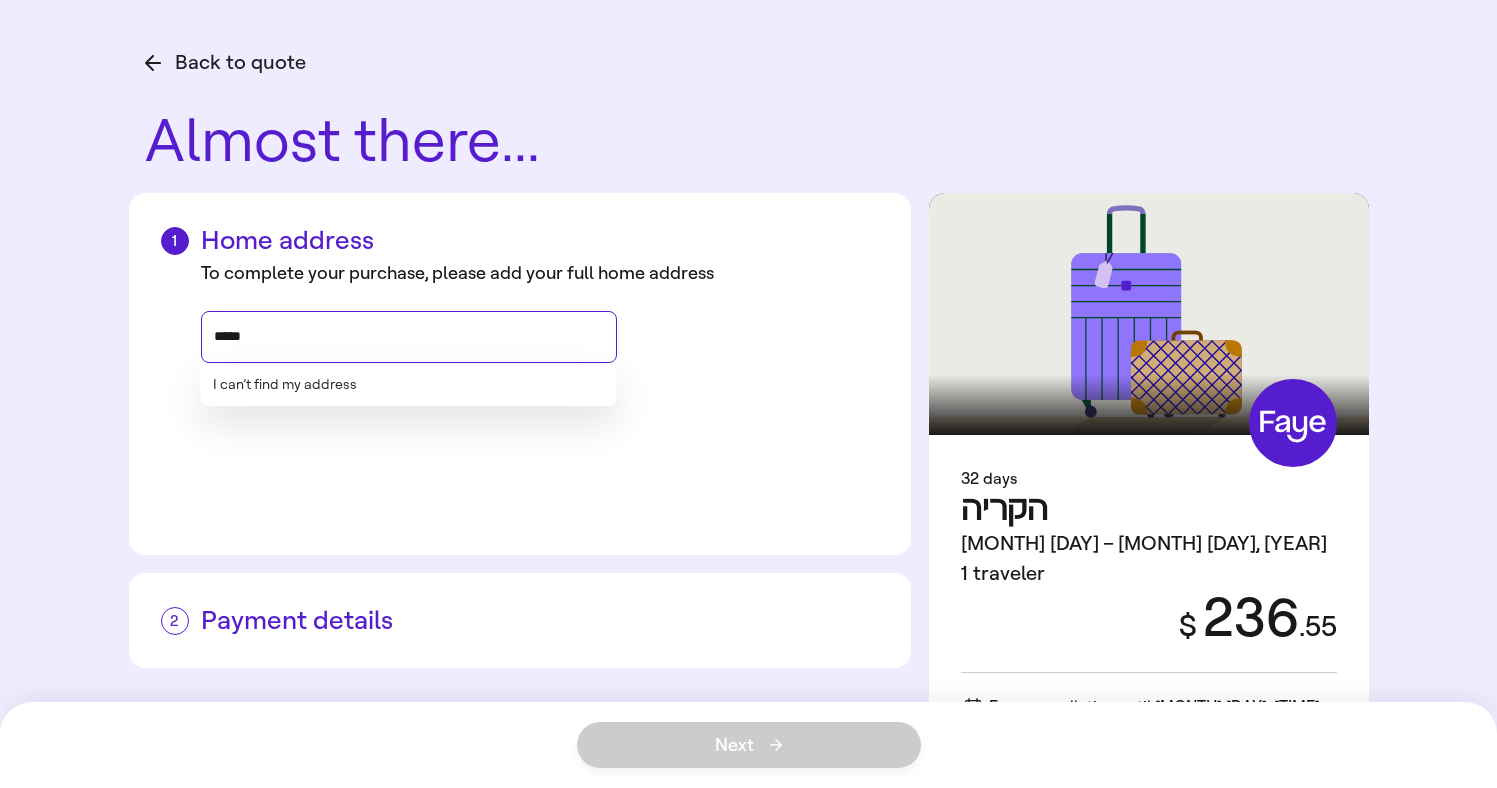 type on "******" 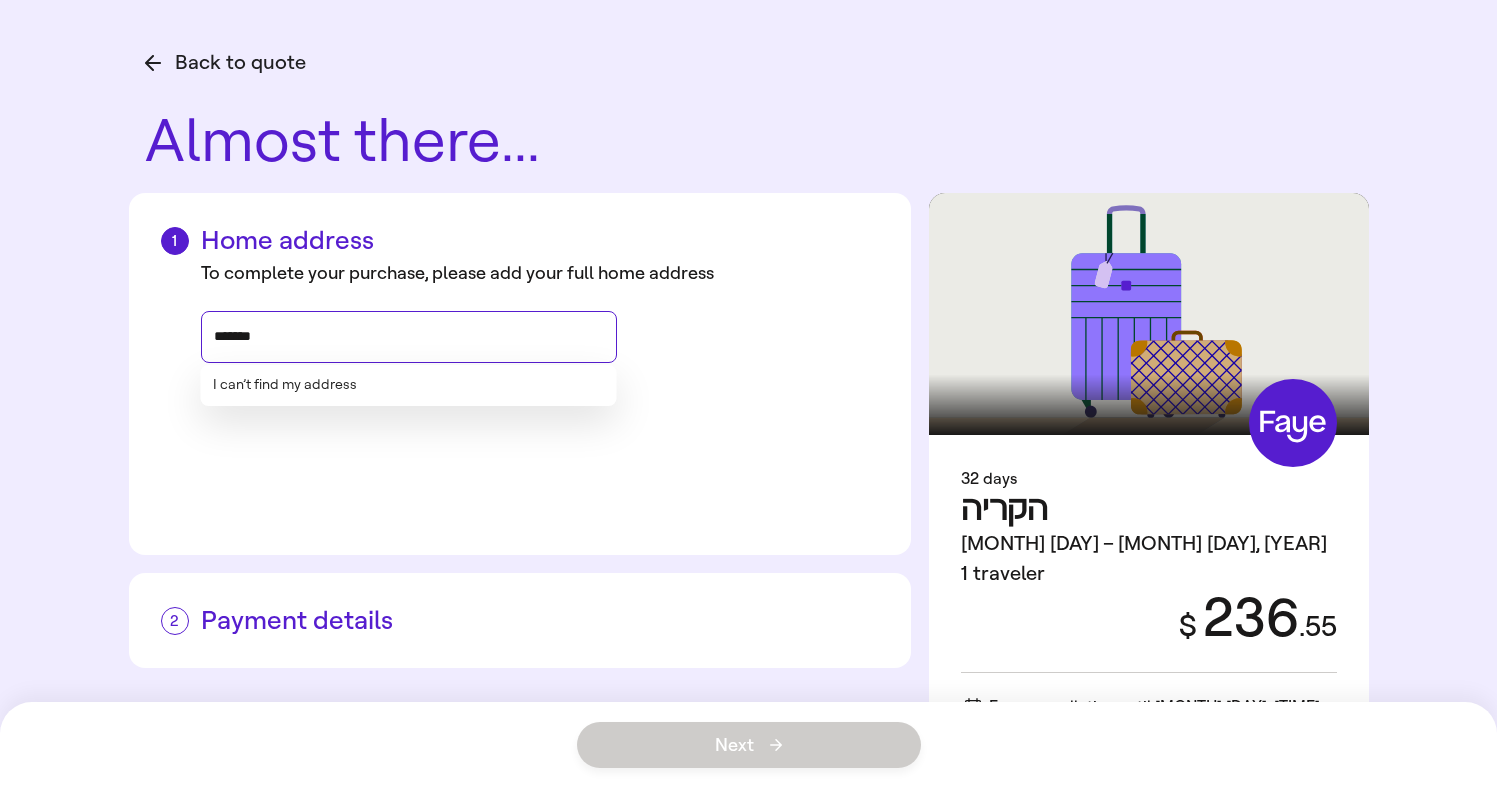 type on "********" 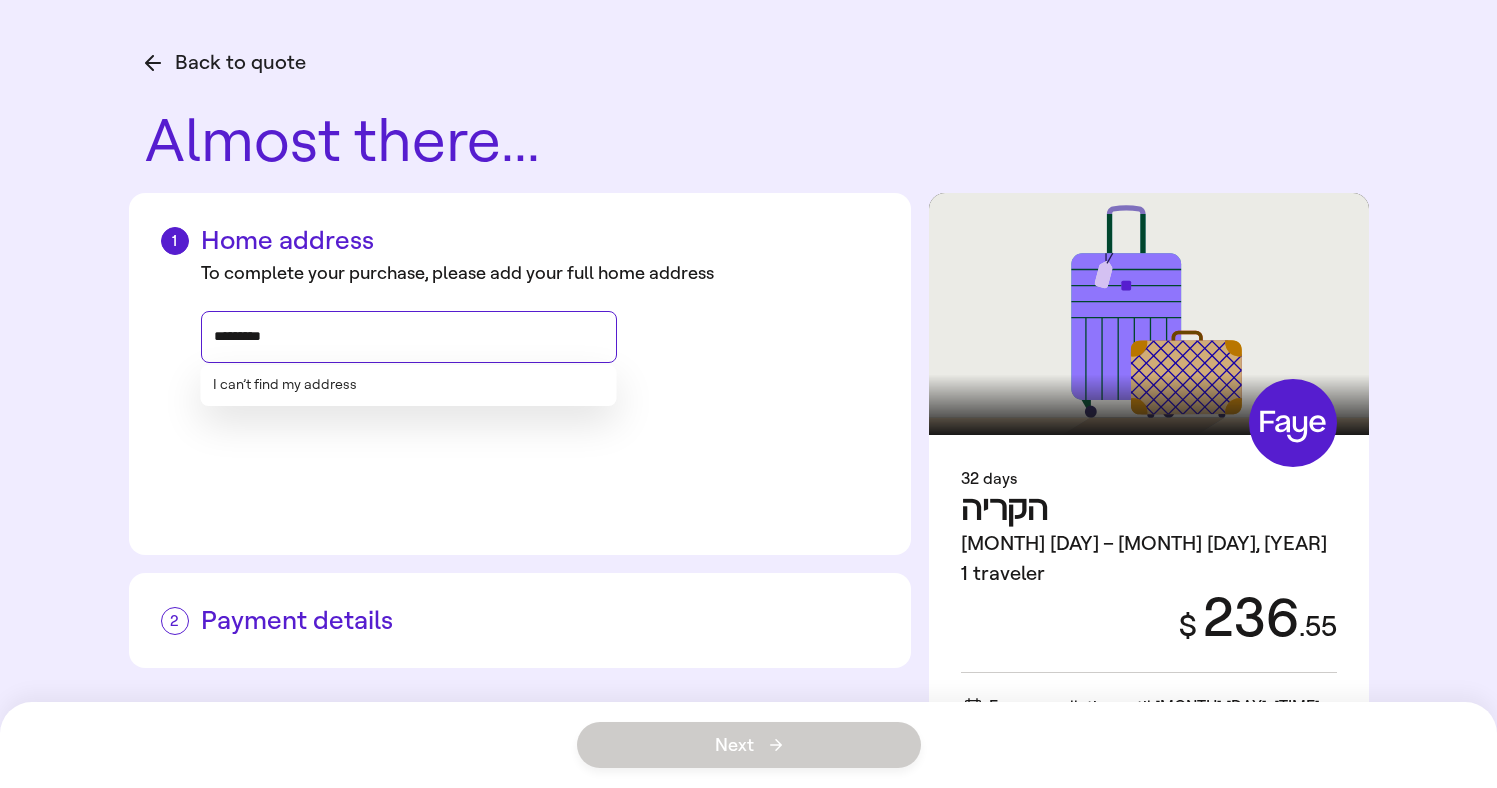 type on "********" 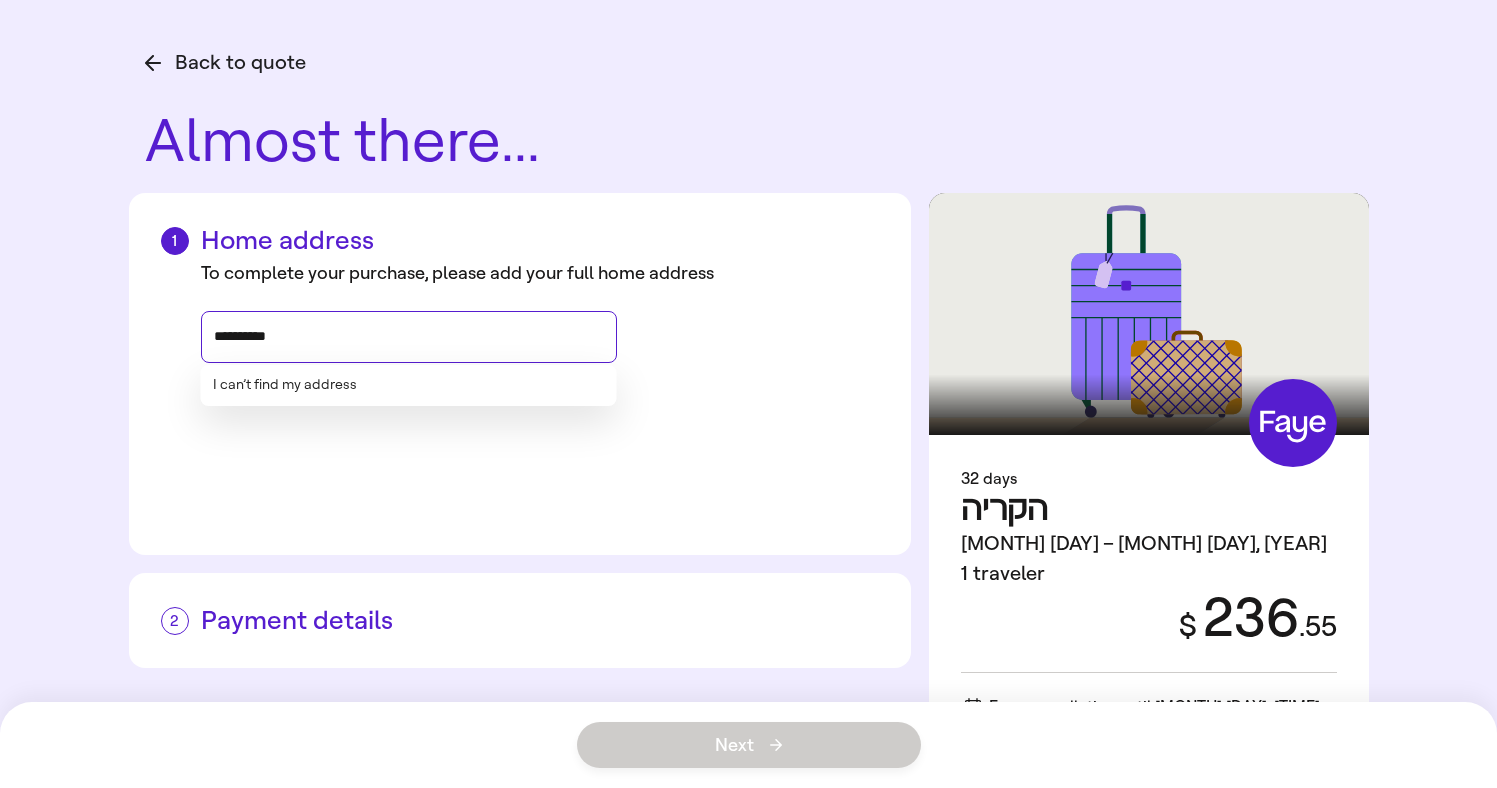 type on "**********" 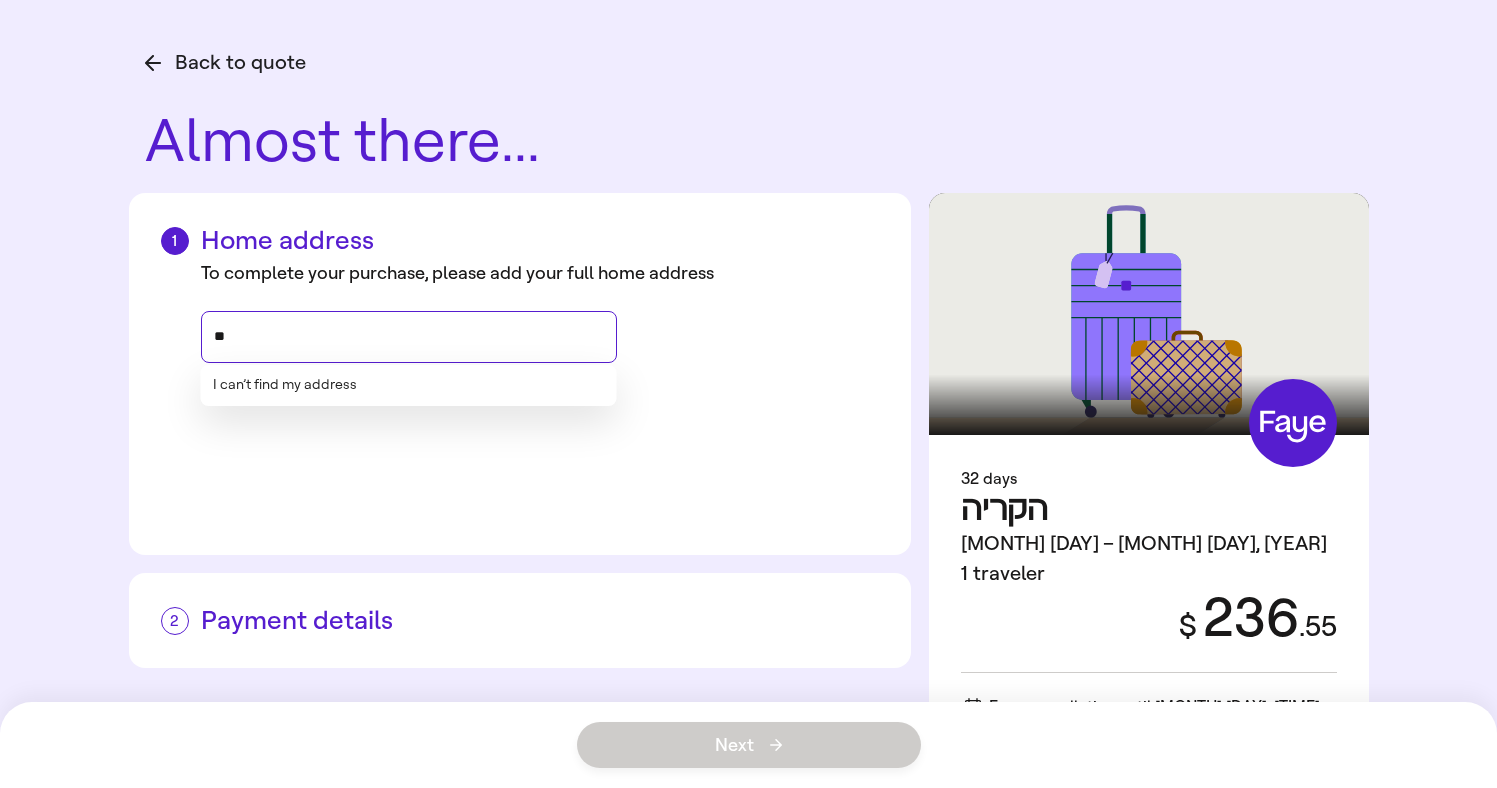 type on "*" 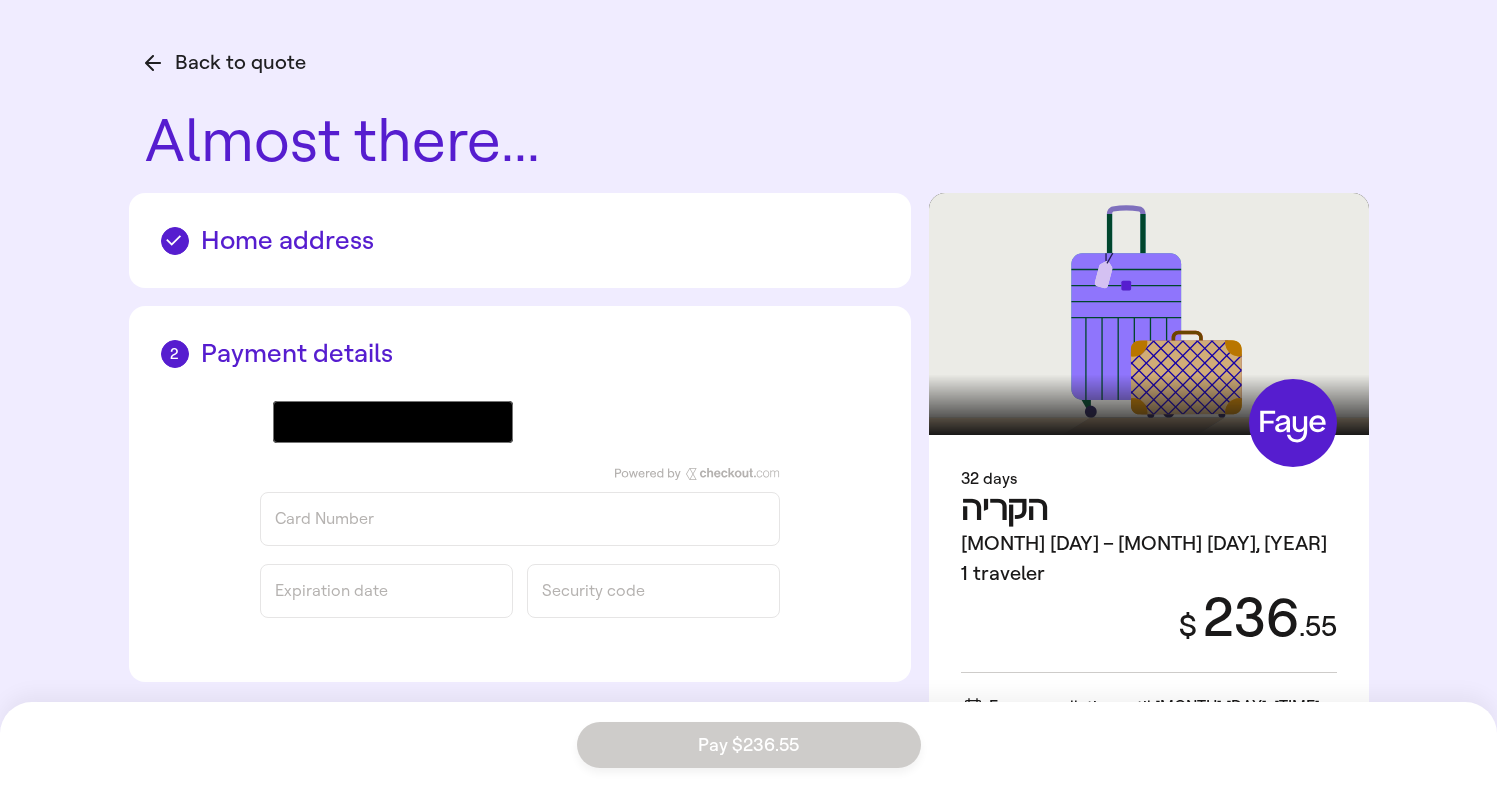 click on "Home address To complete your purchase, please add your full home address [ADDRESS]" at bounding box center [520, 240] 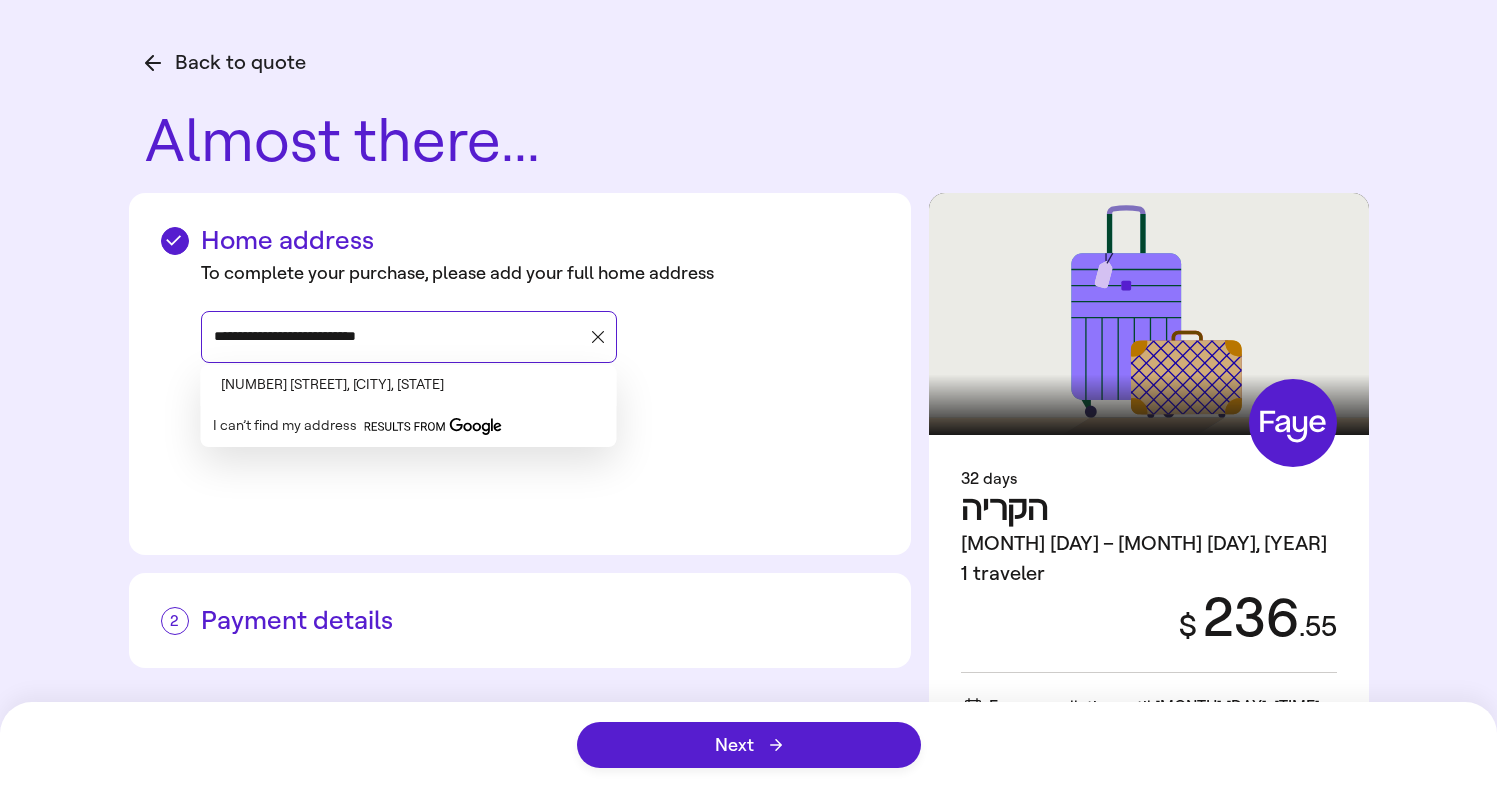 drag, startPoint x: 236, startPoint y: 335, endPoint x: 195, endPoint y: 336, distance: 41.01219 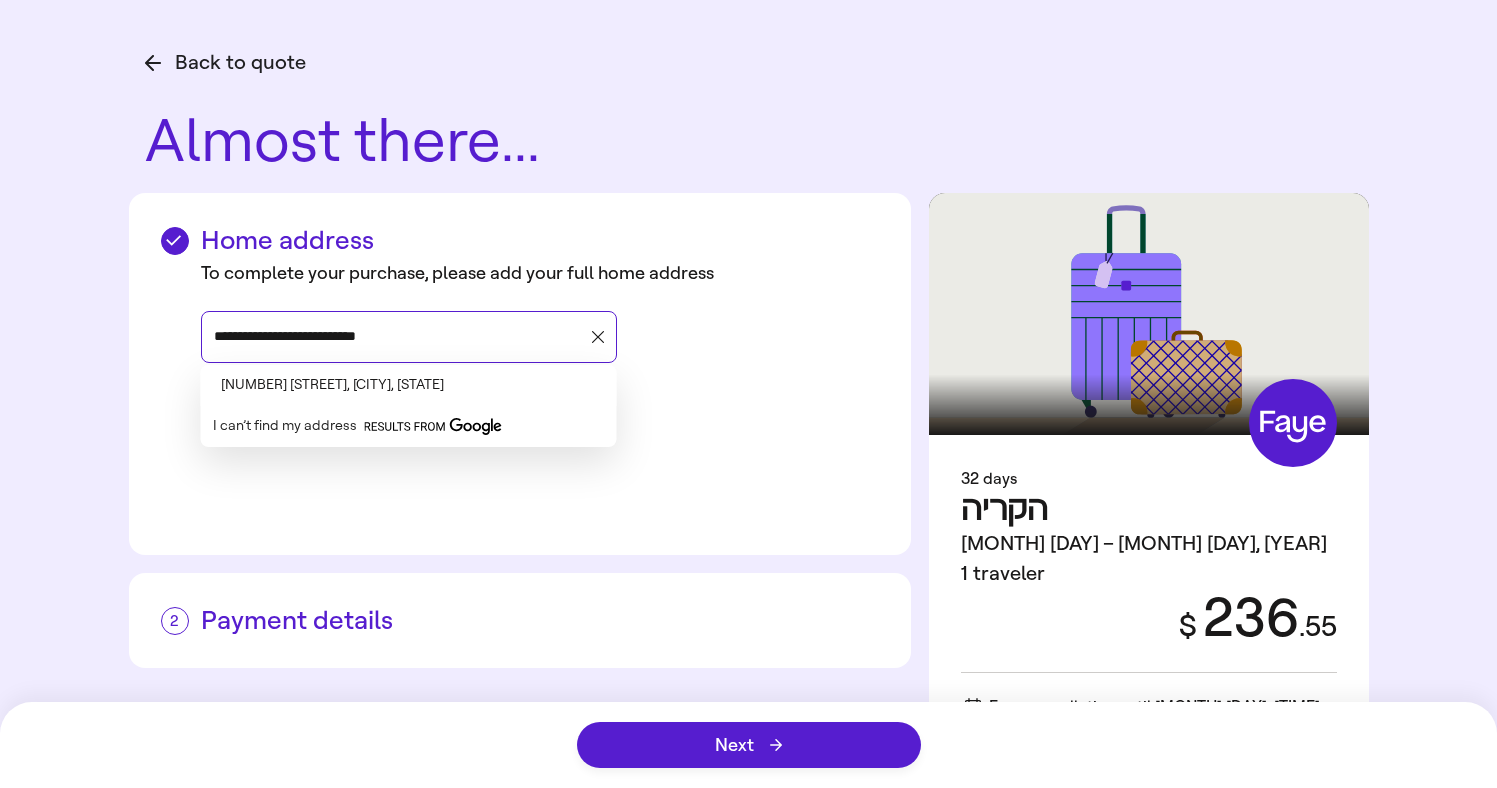 click on "To complete your purchase, please add your full home address [ADDRESS]" at bounding box center [520, 311] 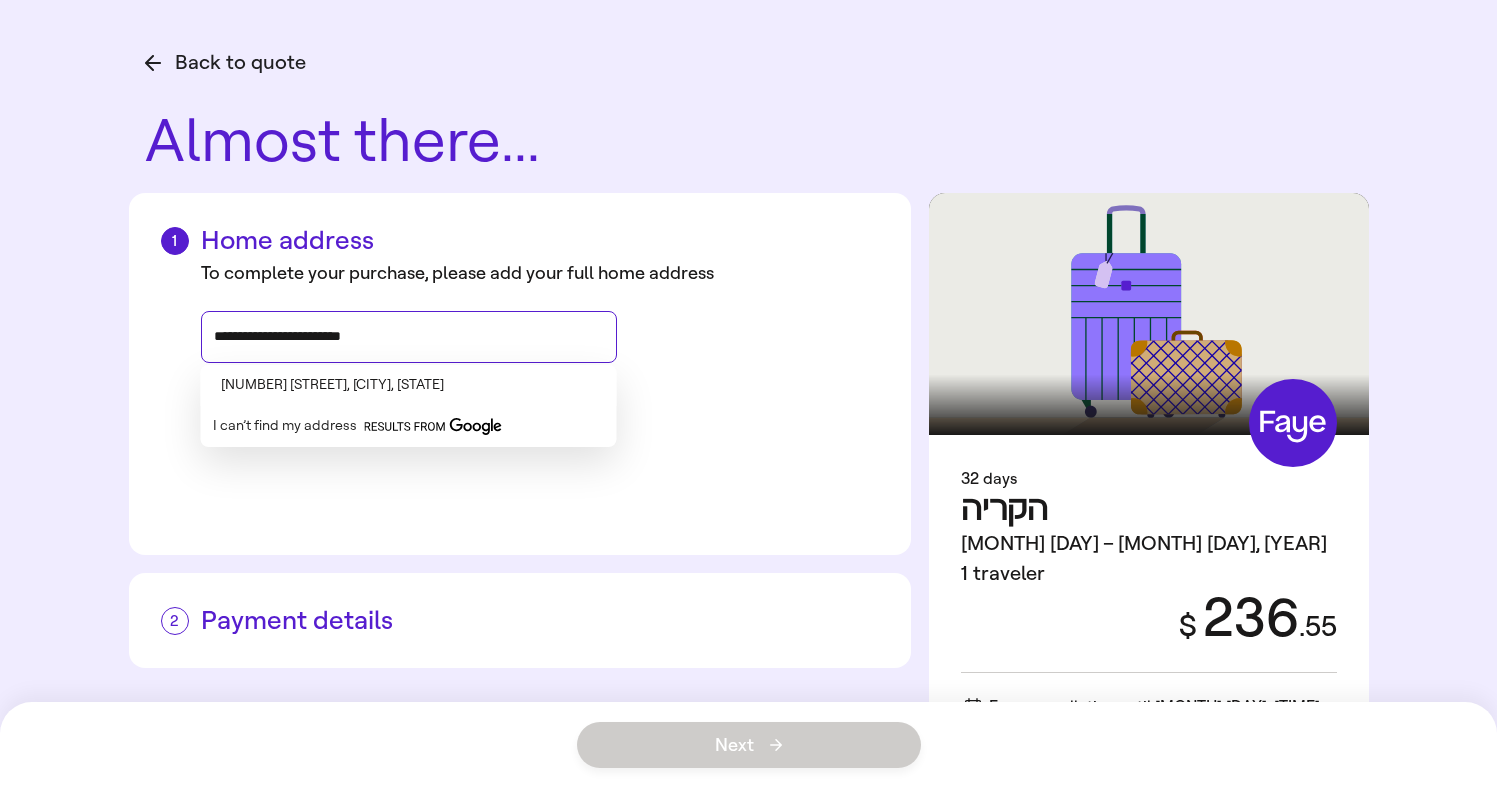 type 